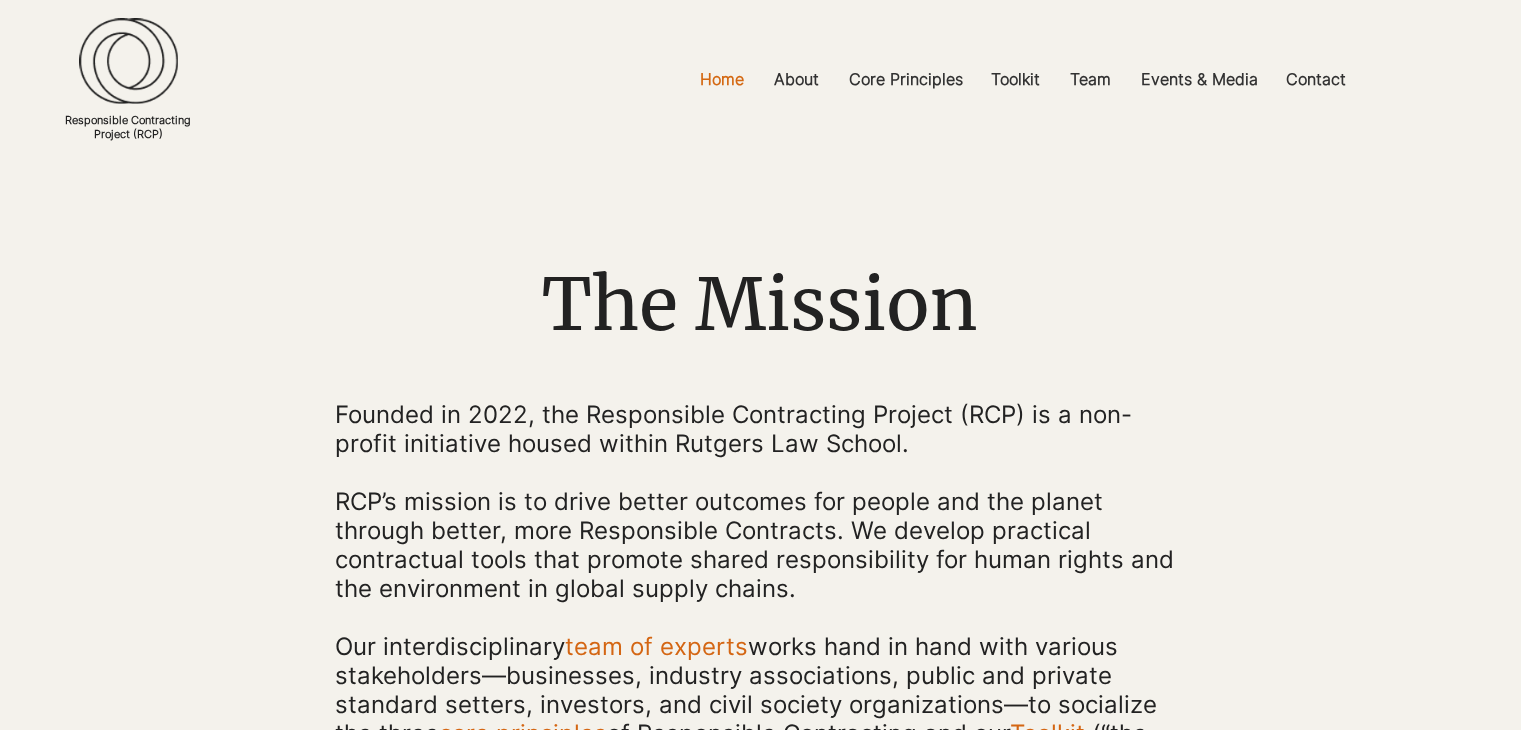 scroll, scrollTop: 0, scrollLeft: 0, axis: both 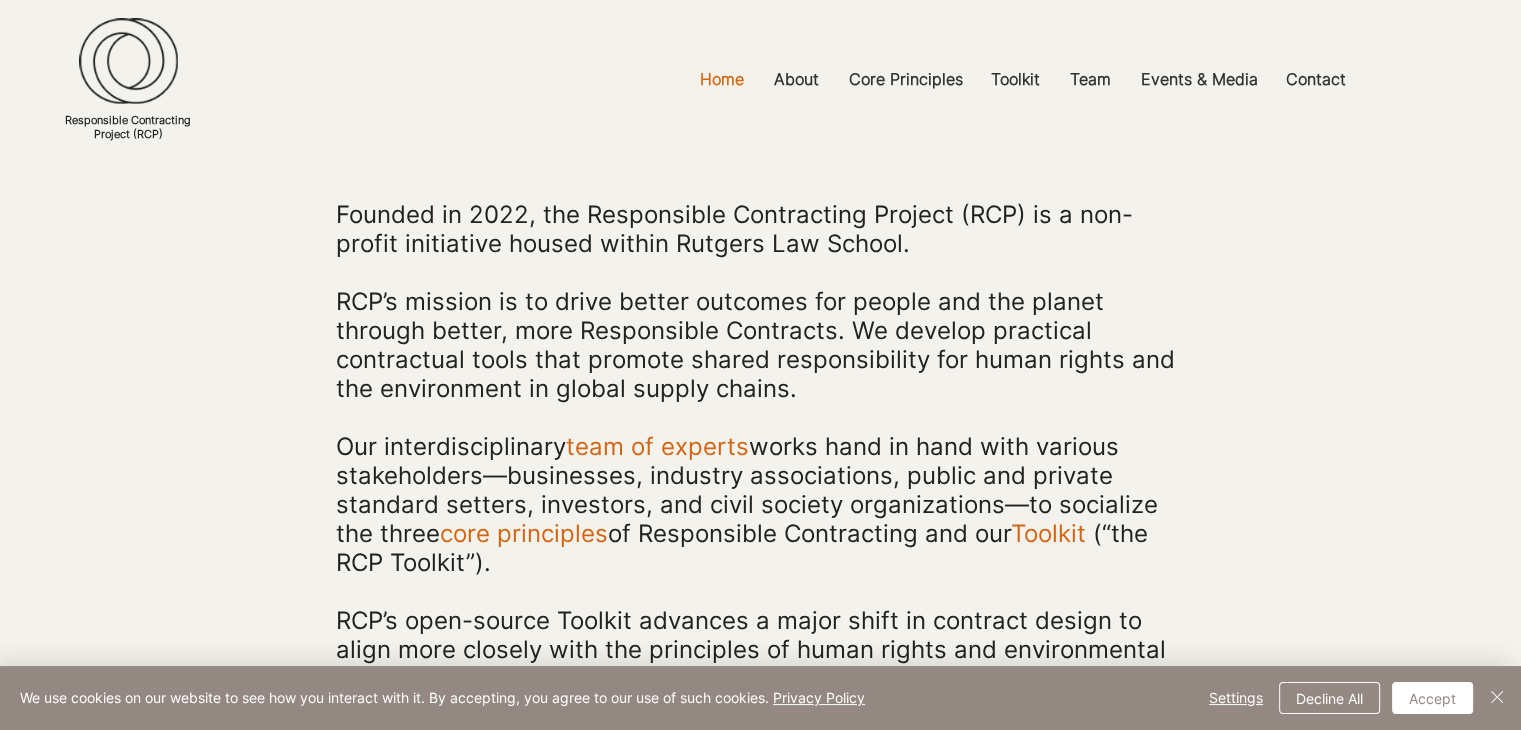 click on "RCP’s mission is to drive better outcomes for people and the planet through better, more Responsible Contracts. We develop practical contractual tools that promote shared responsibility for human rights and the environment in global supply chains." at bounding box center (754, 345) 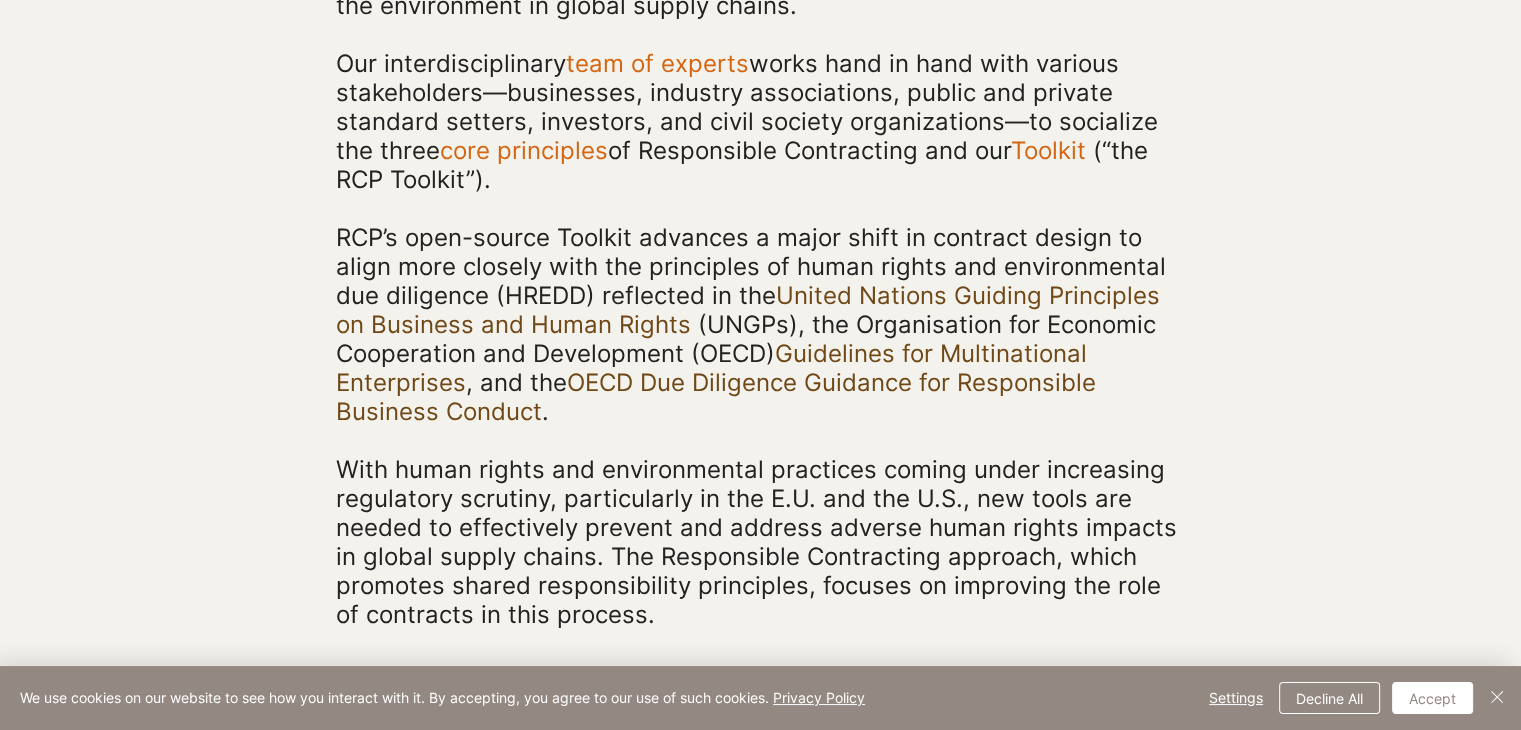 scroll, scrollTop: 800, scrollLeft: 0, axis: vertical 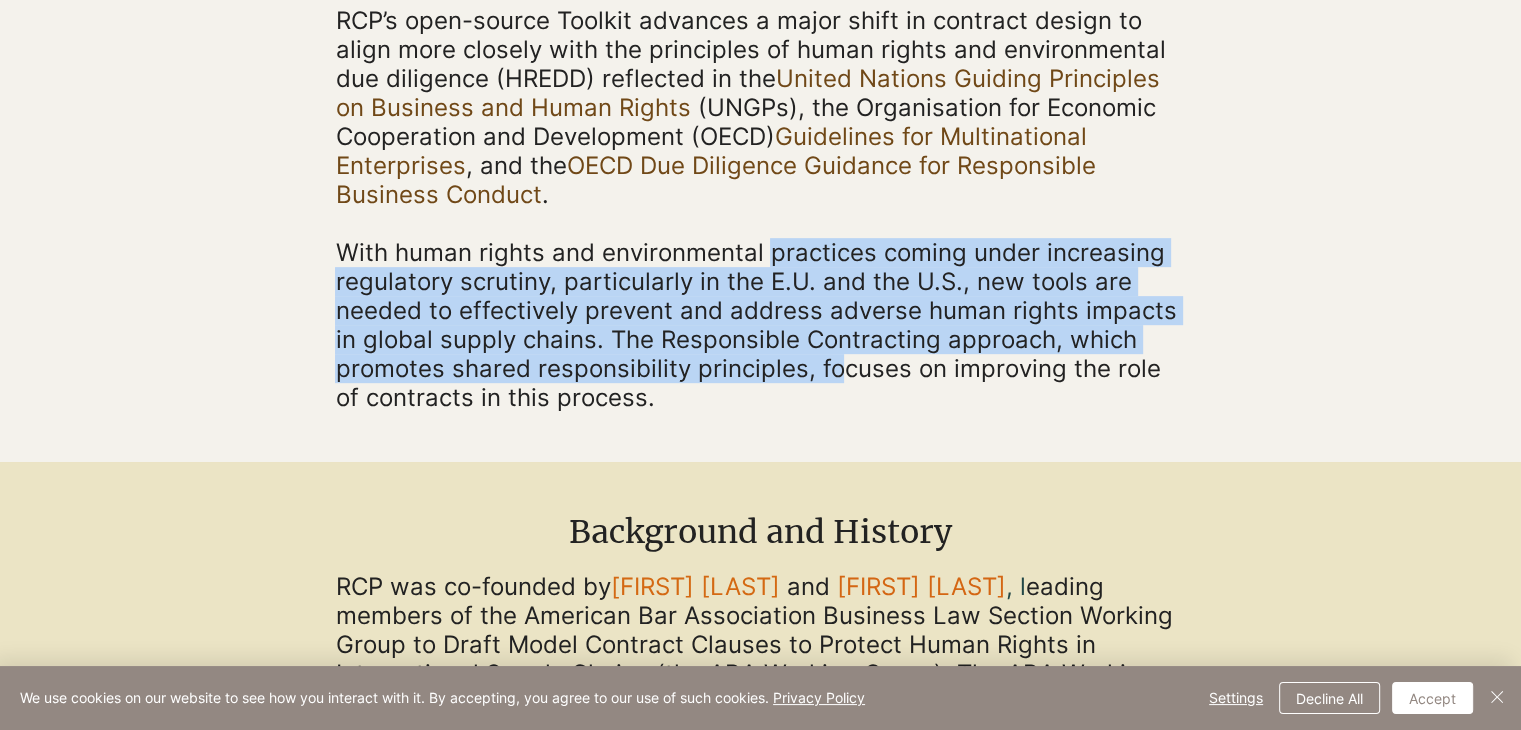 drag, startPoint x: 768, startPoint y: 239, endPoint x: 843, endPoint y: 351, distance: 134.79243 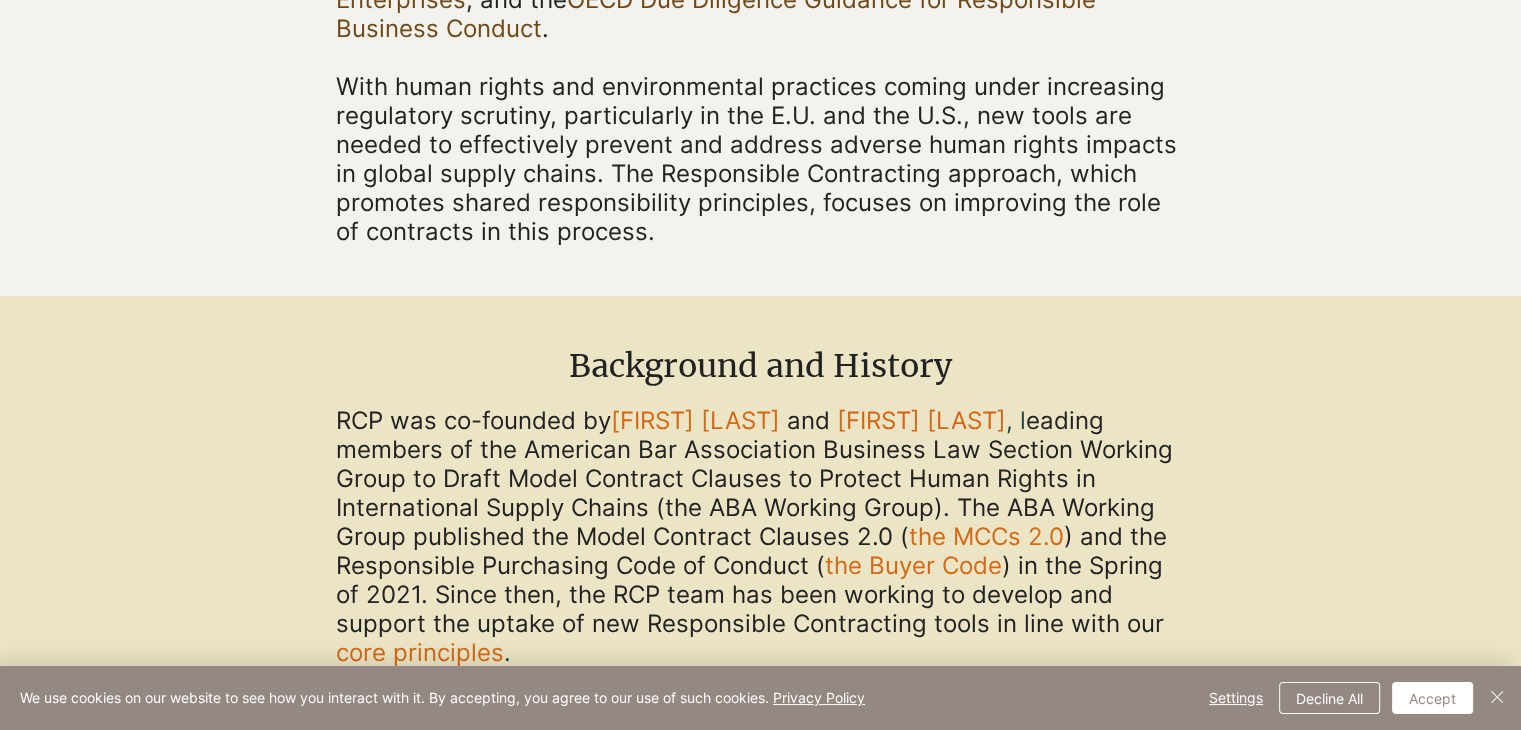 scroll, scrollTop: 1100, scrollLeft: 0, axis: vertical 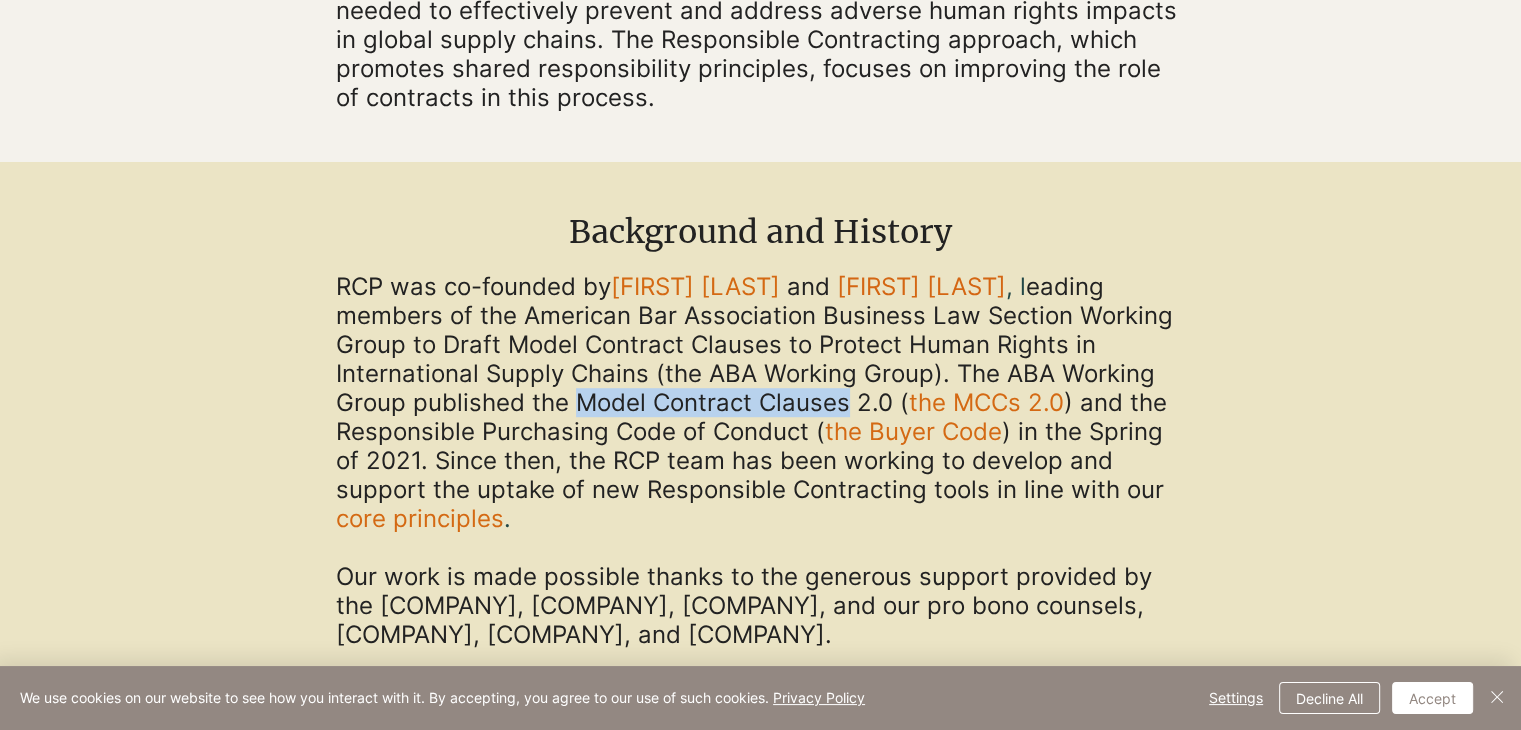 drag, startPoint x: 579, startPoint y: 385, endPoint x: 839, endPoint y: 381, distance: 260.03076 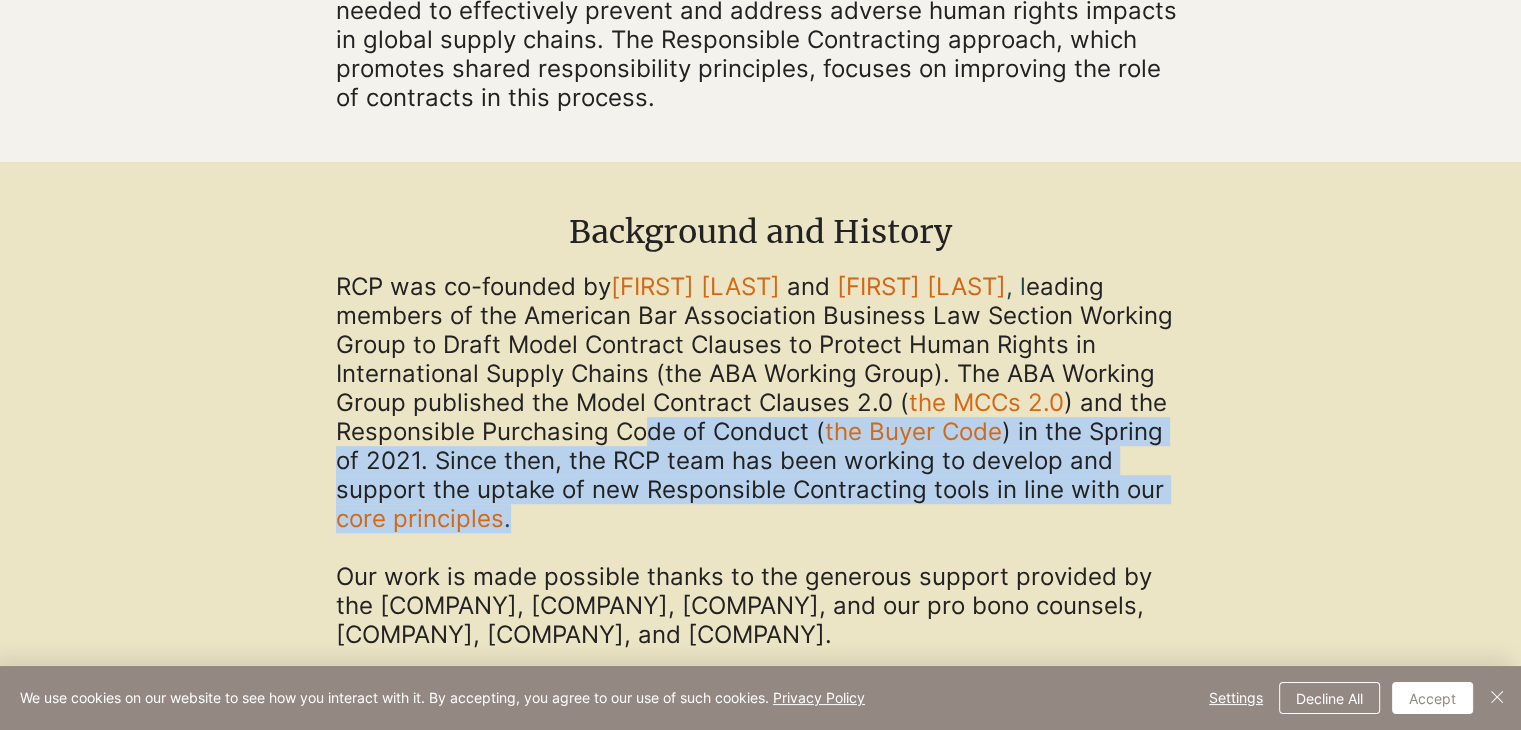 drag, startPoint x: 640, startPoint y: 422, endPoint x: 670, endPoint y: 510, distance: 92.973114 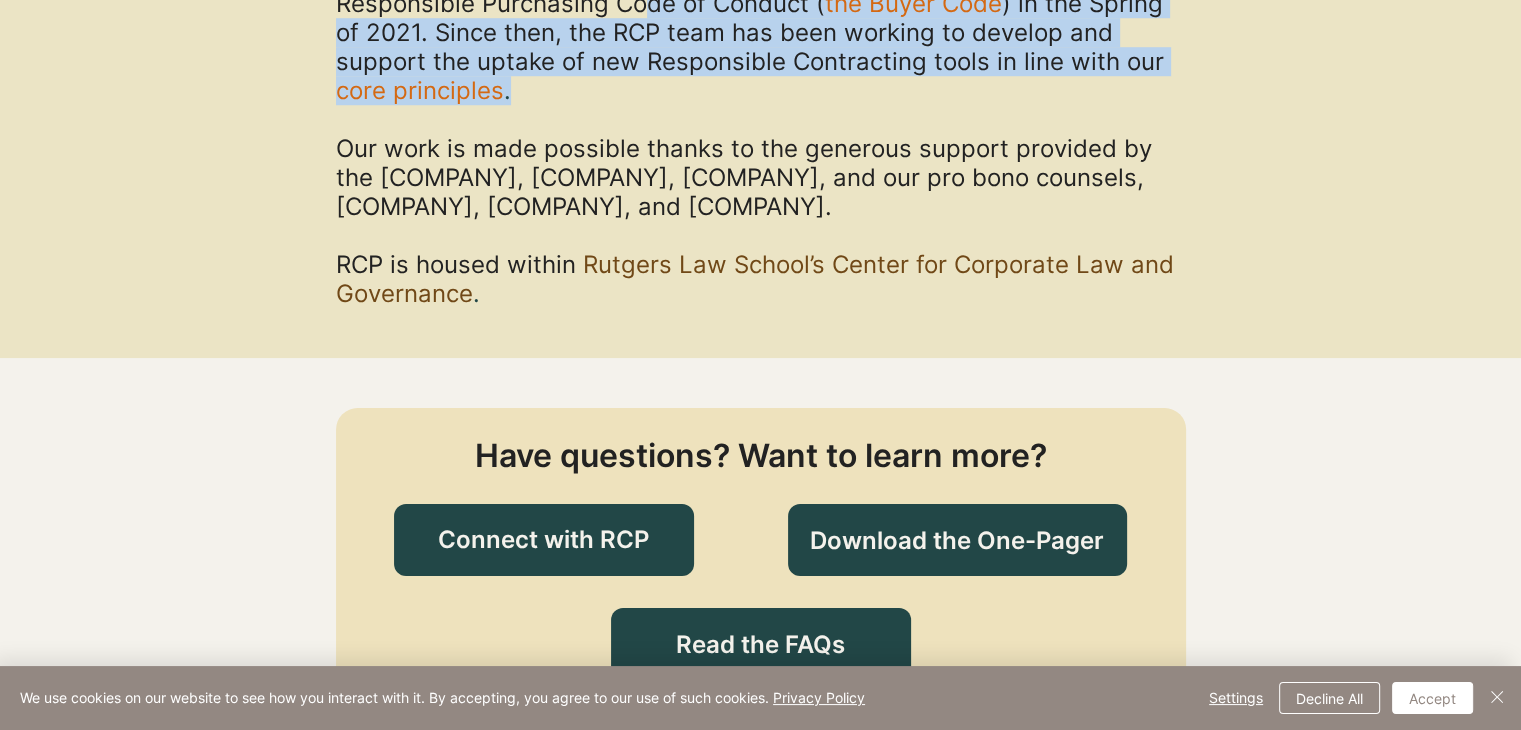 scroll, scrollTop: 1600, scrollLeft: 0, axis: vertical 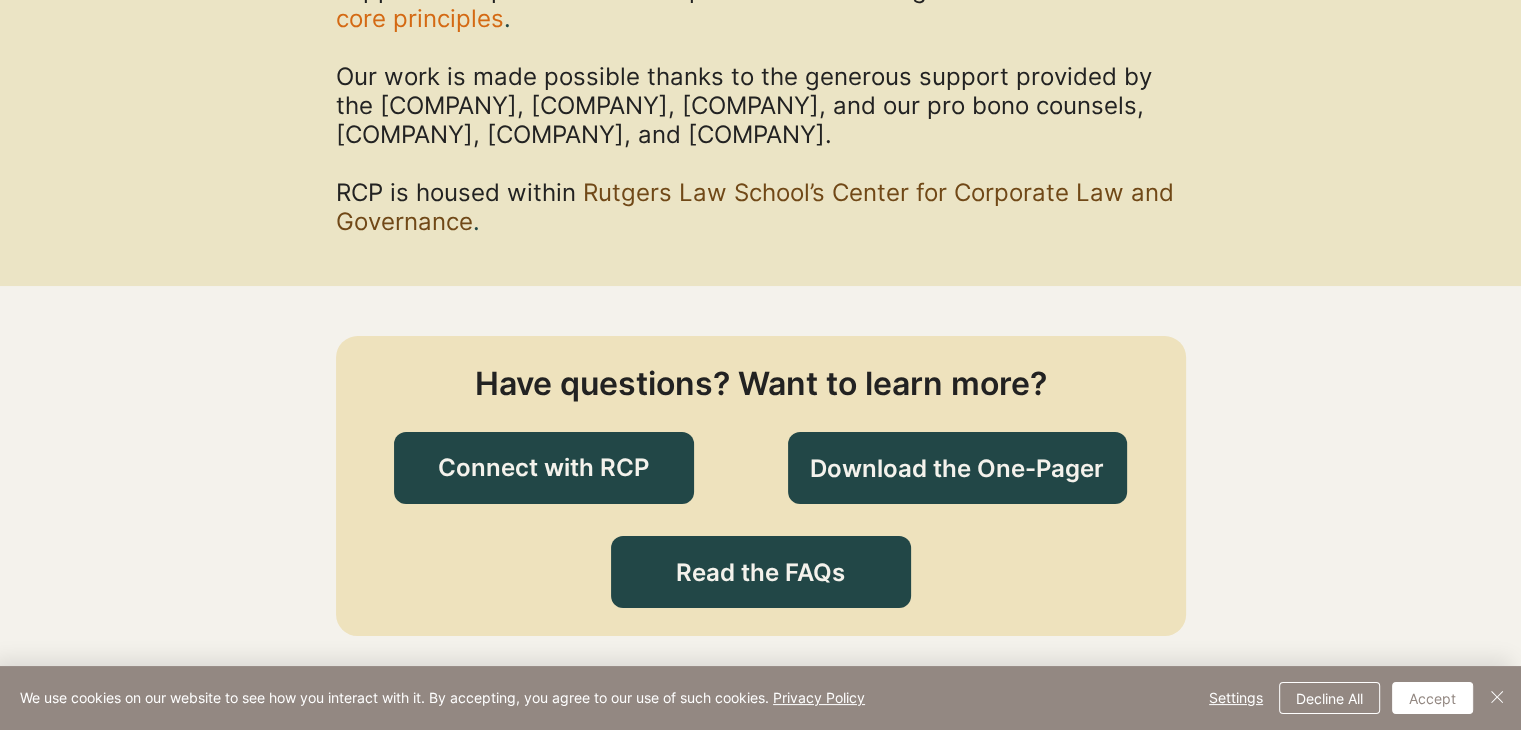 click on "RCP is housed within Rutgers Law School’s Center for Corporate Law and Governance ." at bounding box center (761, 207) 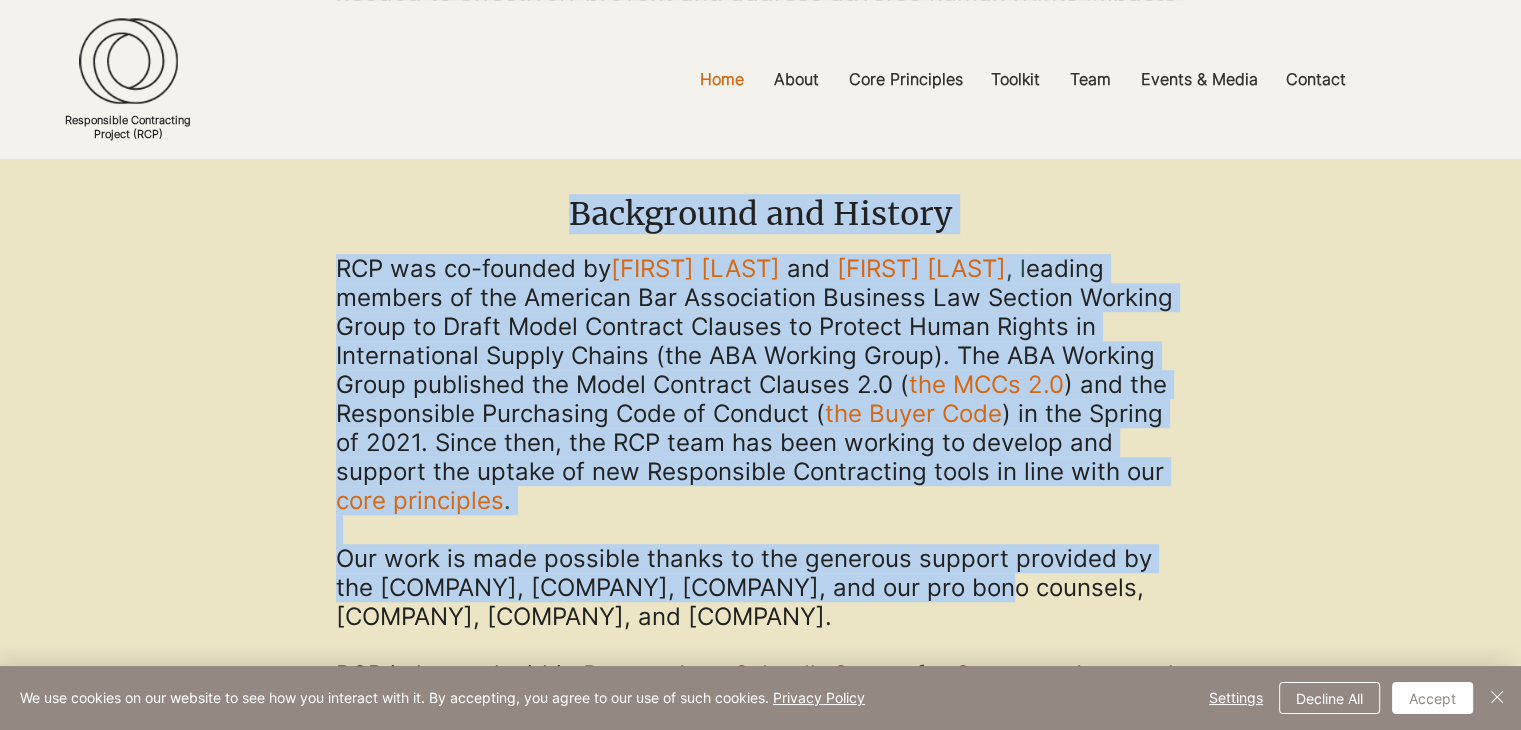 drag, startPoint x: 909, startPoint y: 86, endPoint x: 892, endPoint y: 89, distance: 17.262676 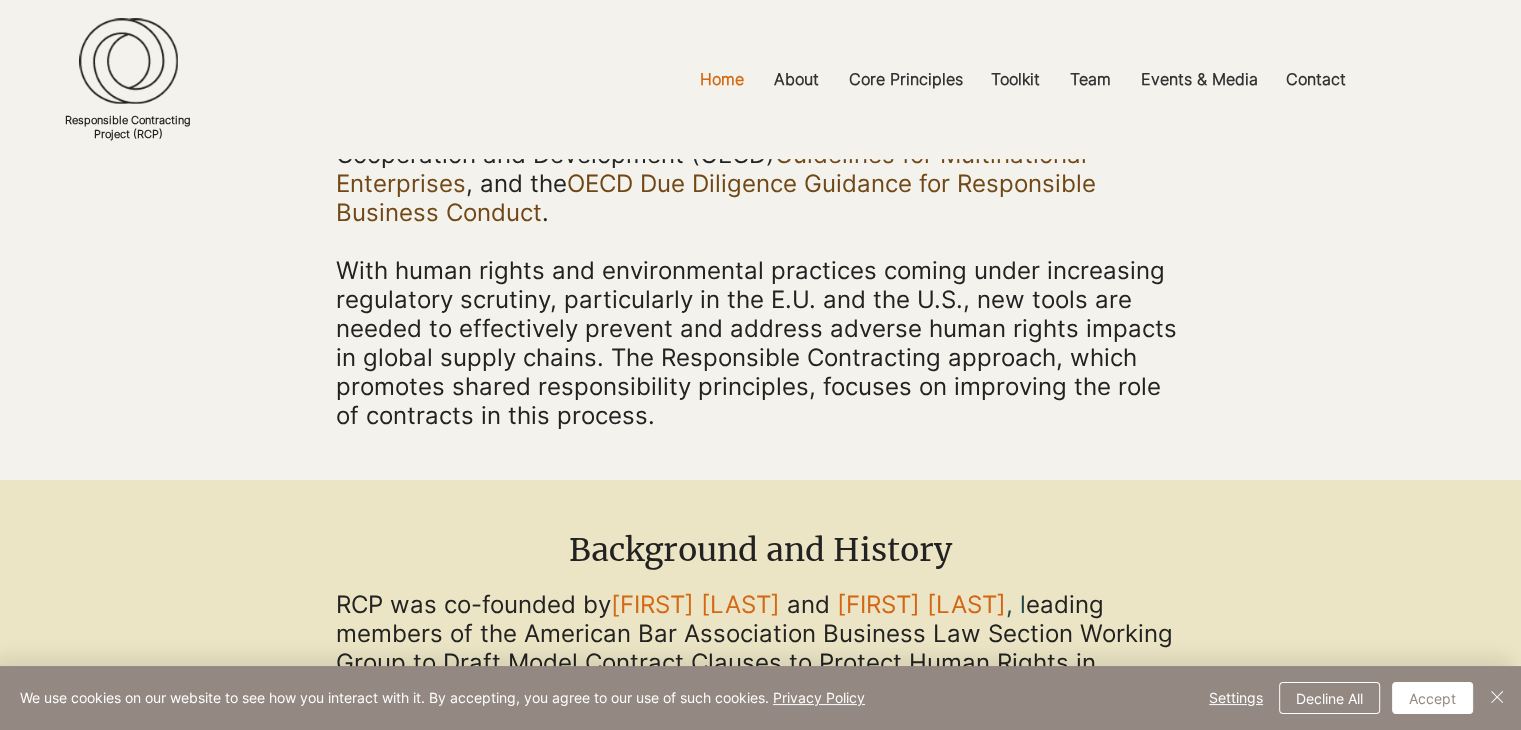 click at bounding box center (760, -72) 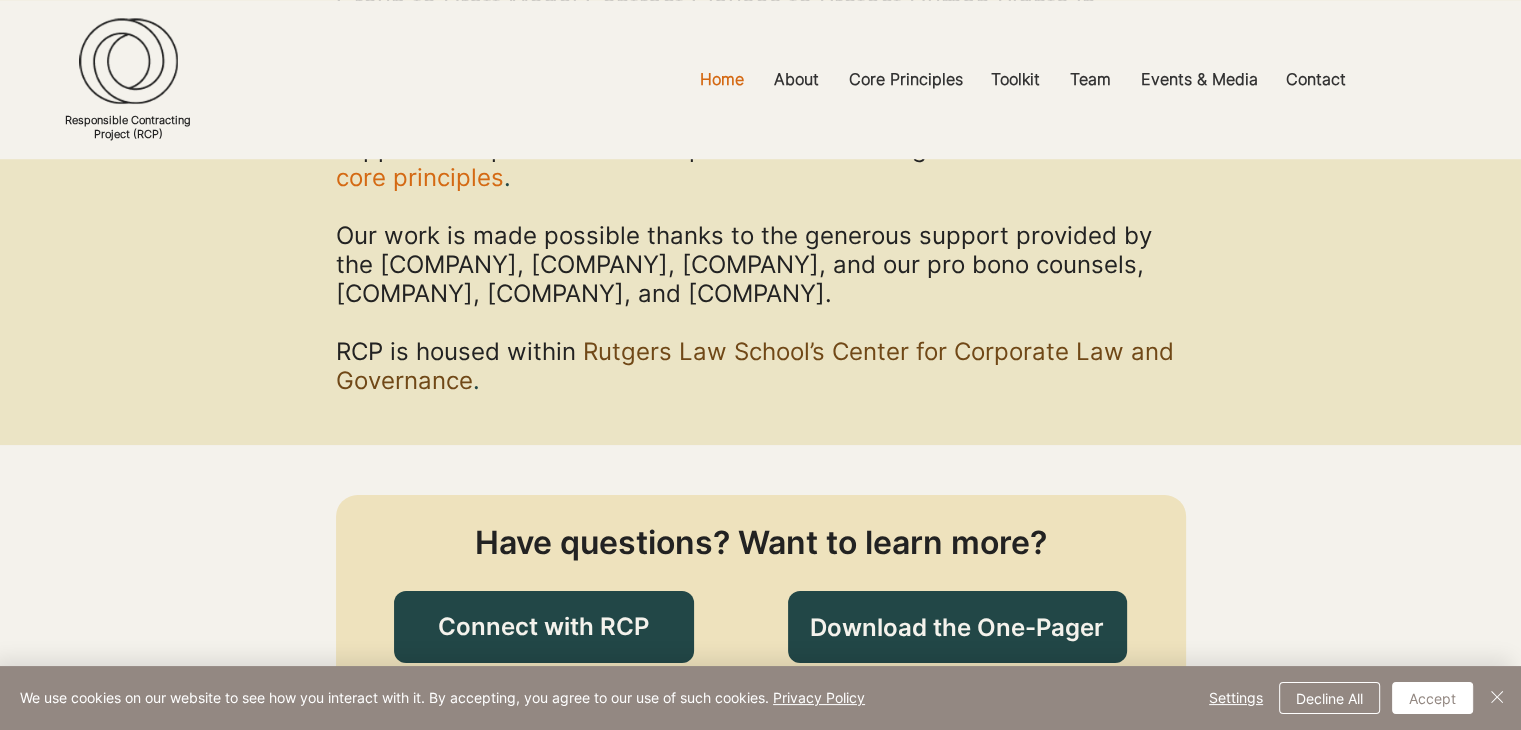 scroll, scrollTop: 1284, scrollLeft: 0, axis: vertical 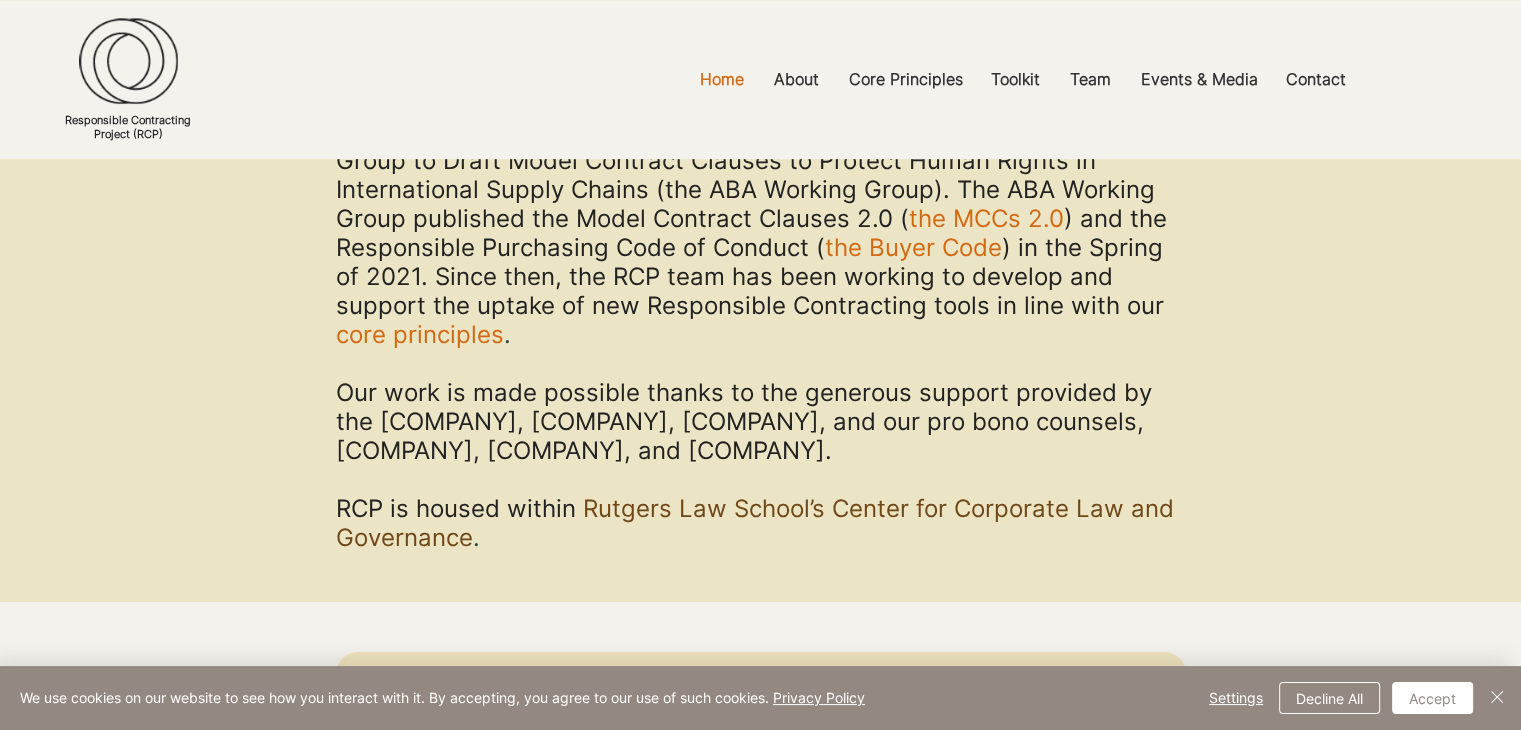 drag, startPoint x: 441, startPoint y: 446, endPoint x: 788, endPoint y: 446, distance: 347 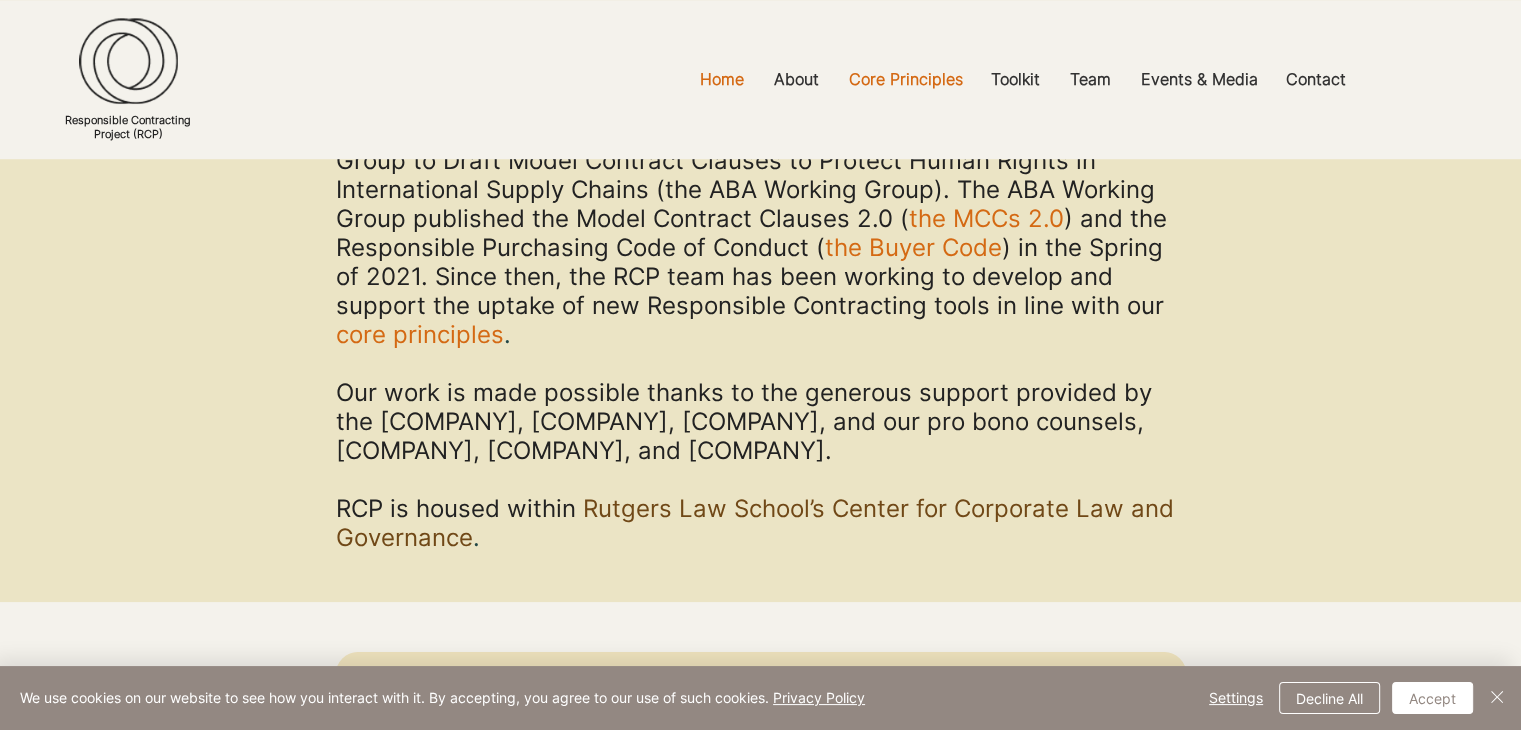 click on "Core Principles" at bounding box center (906, 79) 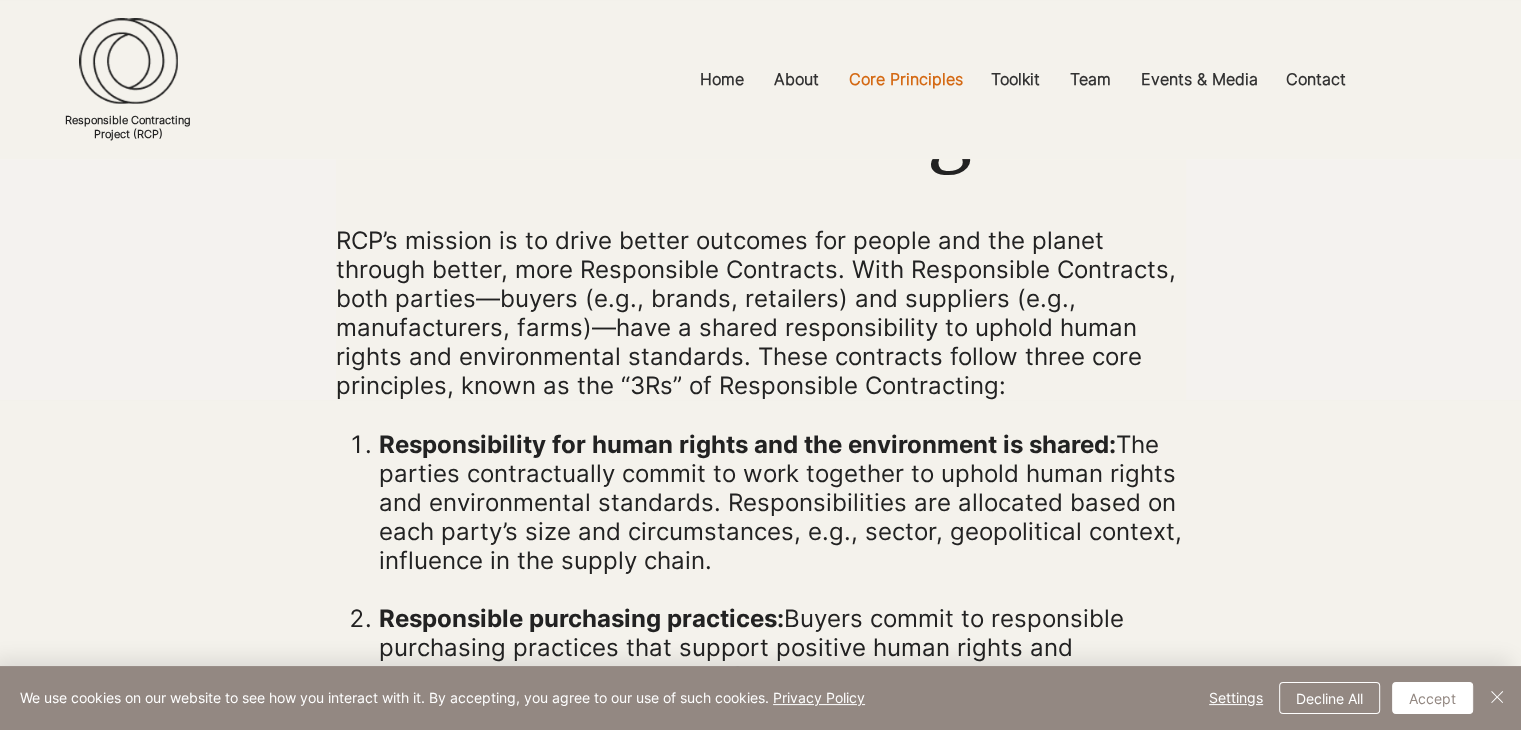 scroll, scrollTop: 400, scrollLeft: 0, axis: vertical 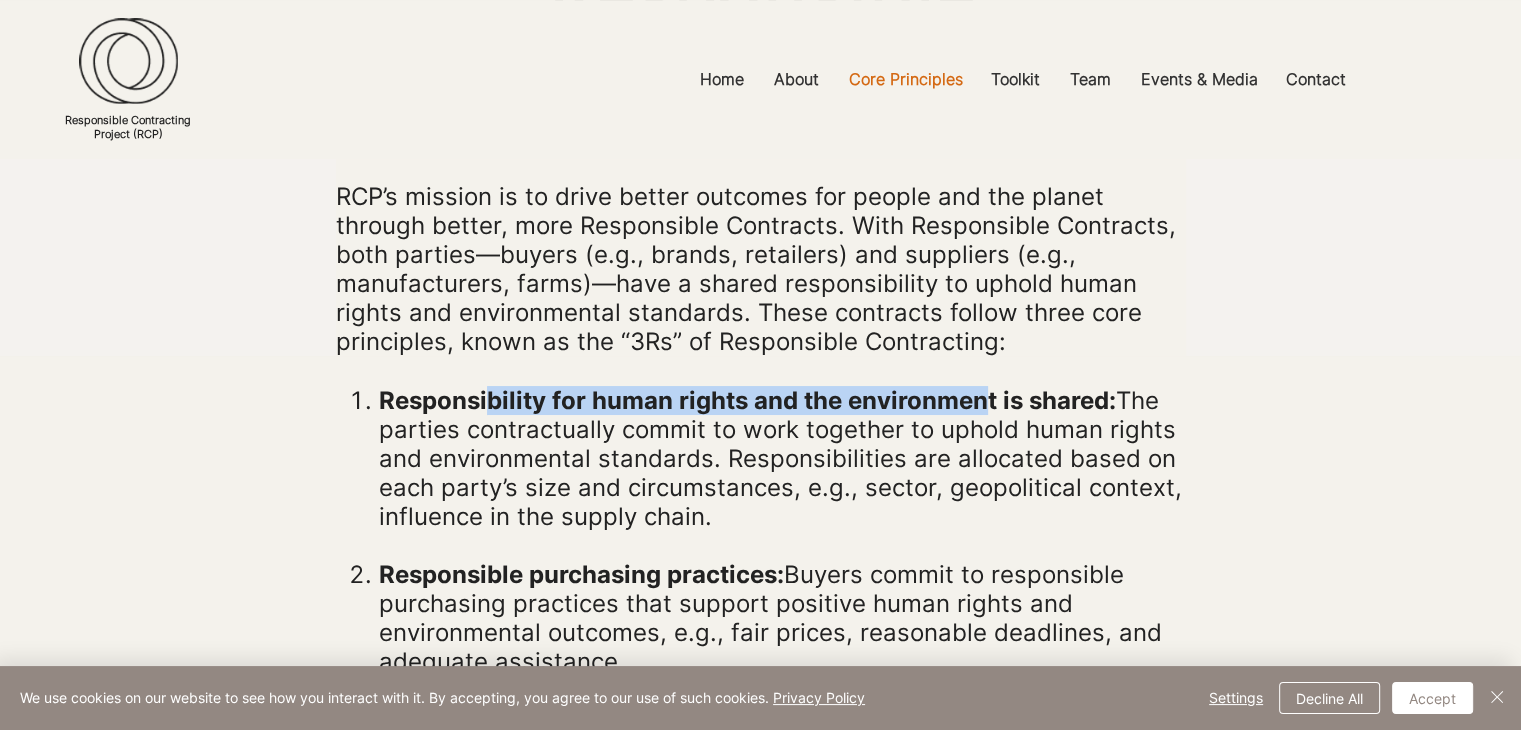 drag, startPoint x: 487, startPoint y: 387, endPoint x: 988, endPoint y: 388, distance: 501.001 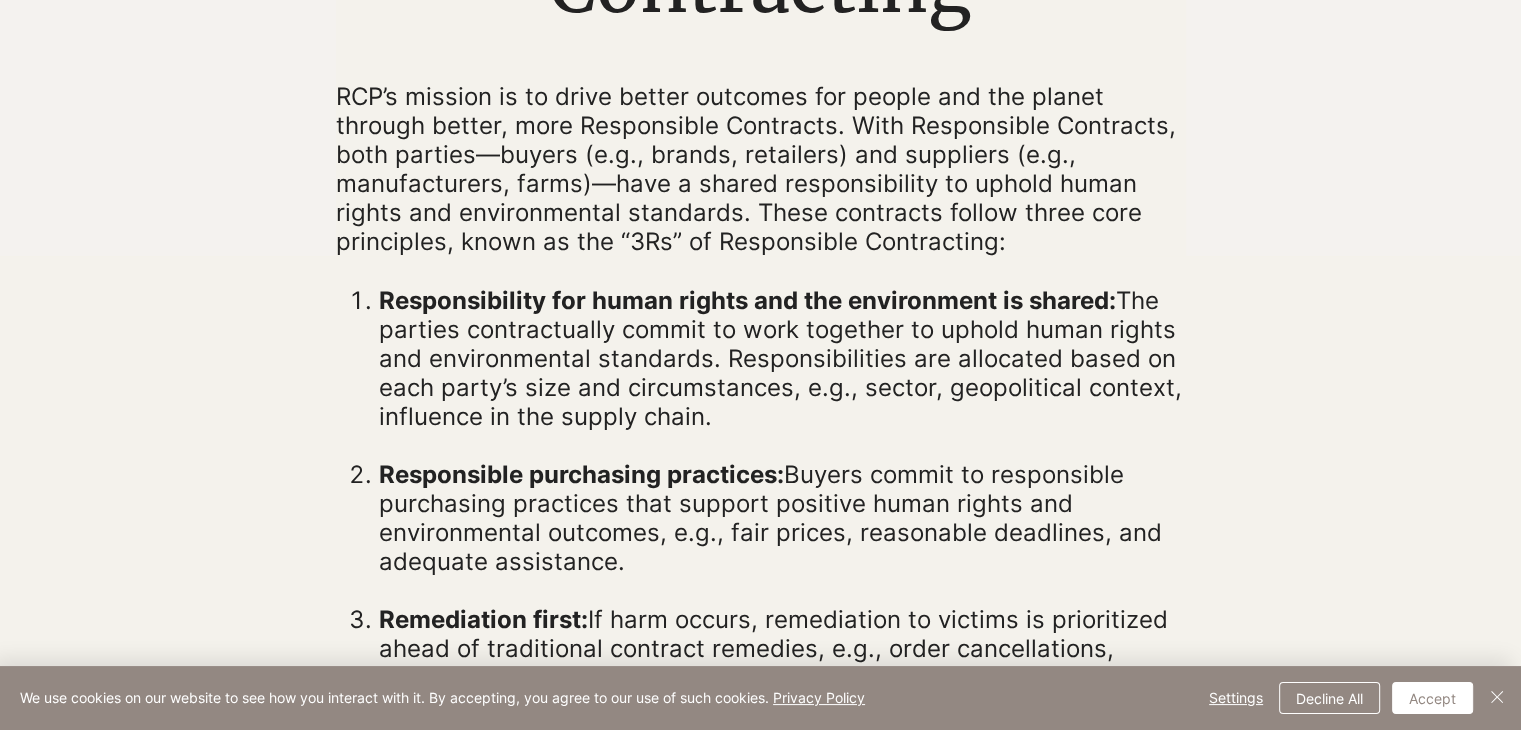 scroll, scrollTop: 600, scrollLeft: 0, axis: vertical 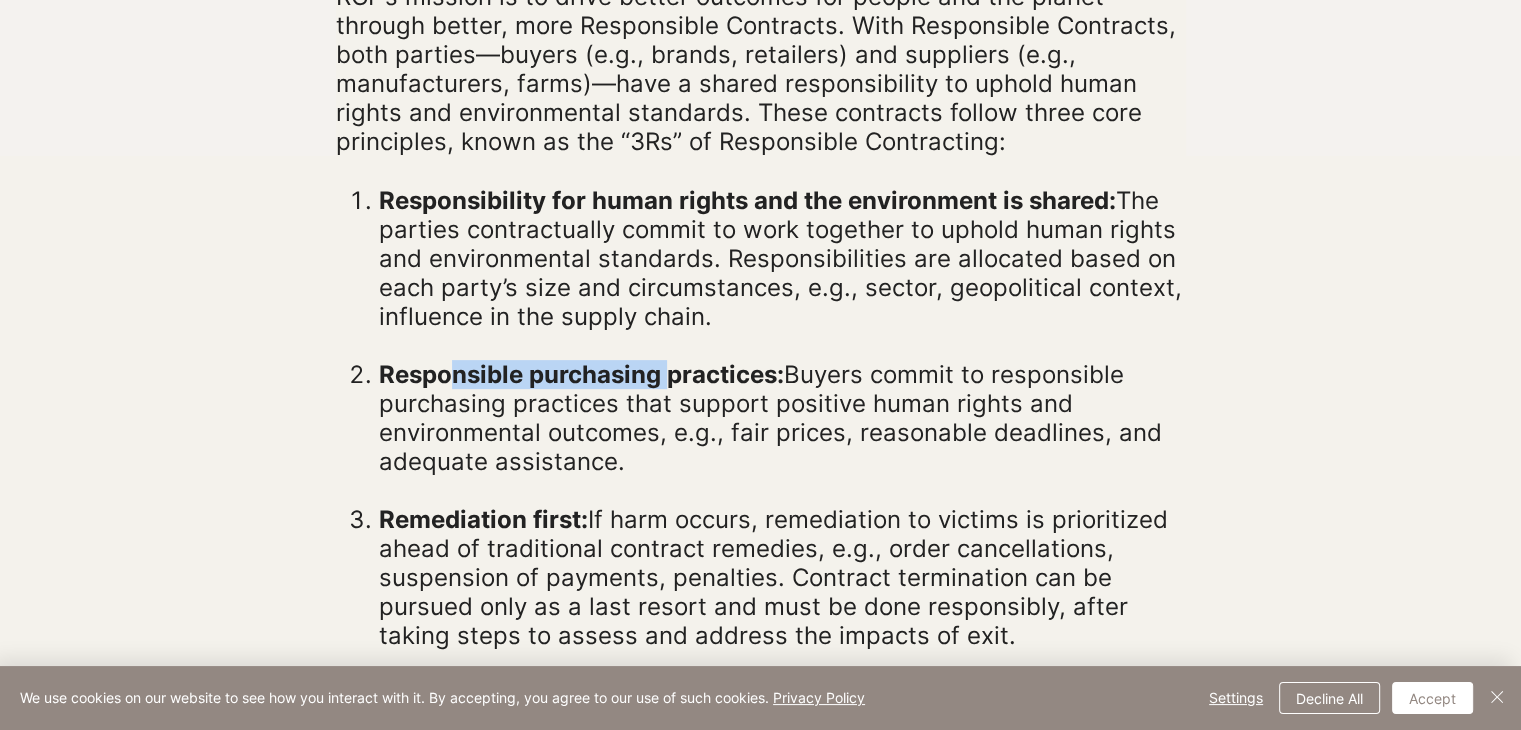 click on "Responsible purchasing practices:" at bounding box center (581, 374) 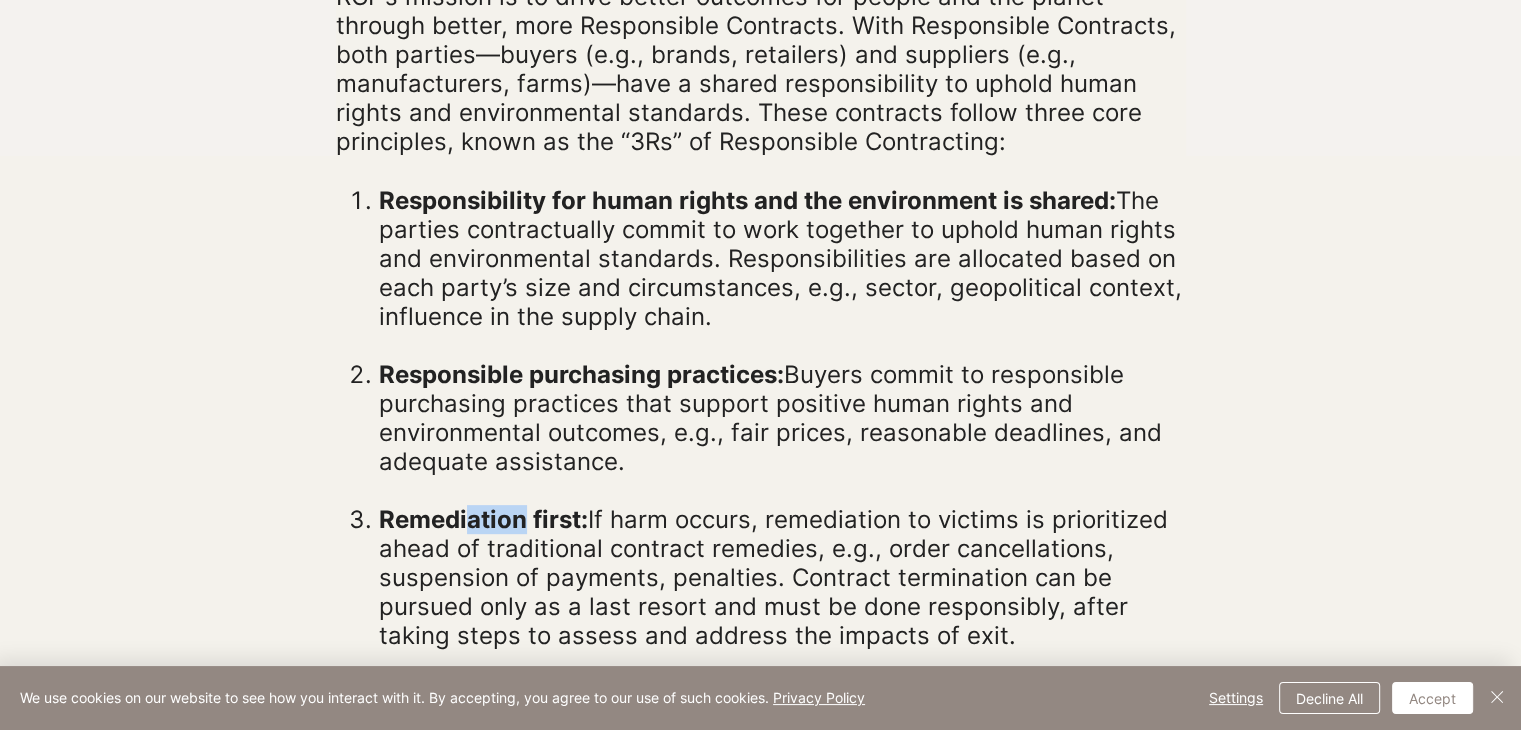 drag, startPoint x: 471, startPoint y: 508, endPoint x: 520, endPoint y: 506, distance: 49.0408 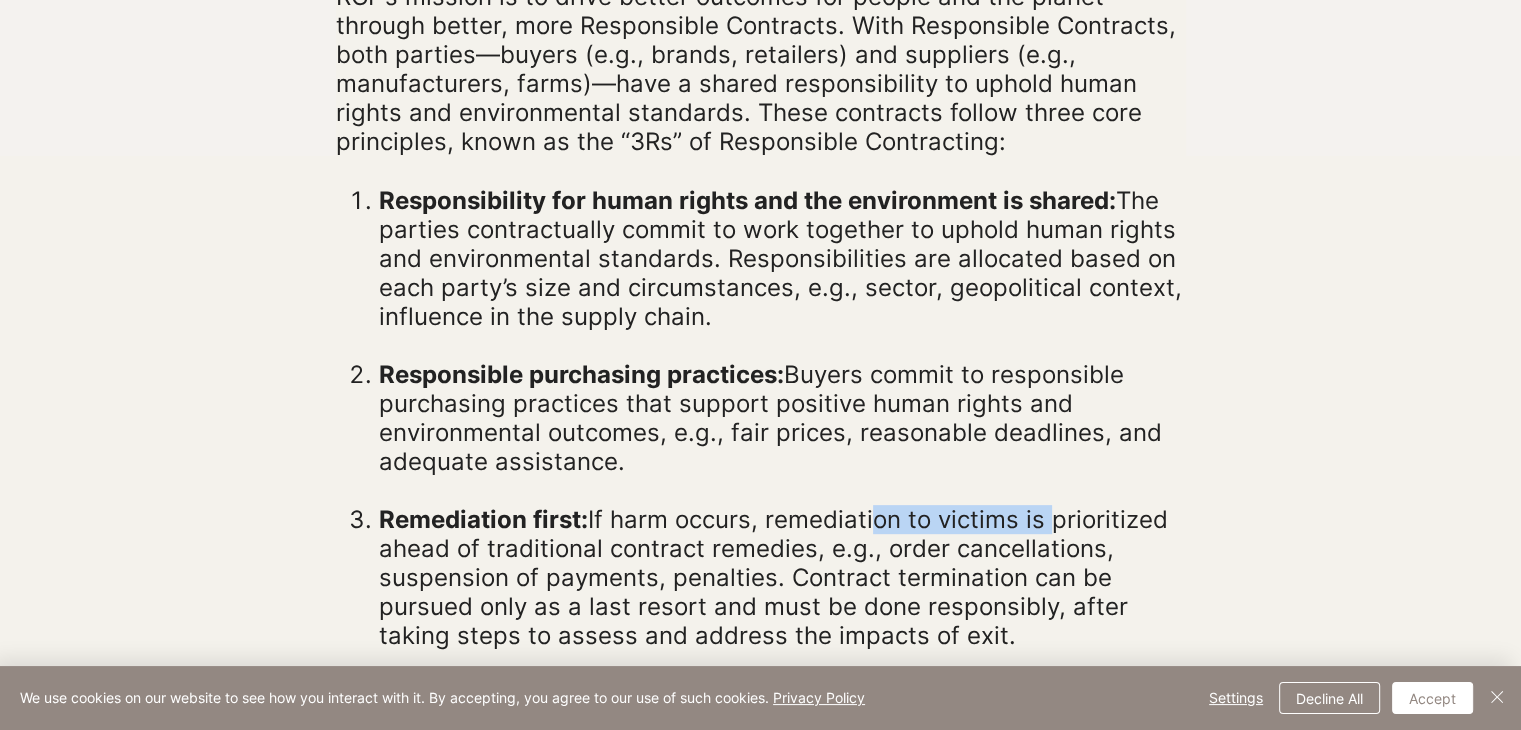 drag, startPoint x: 876, startPoint y: 514, endPoint x: 1043, endPoint y: 516, distance: 167.01198 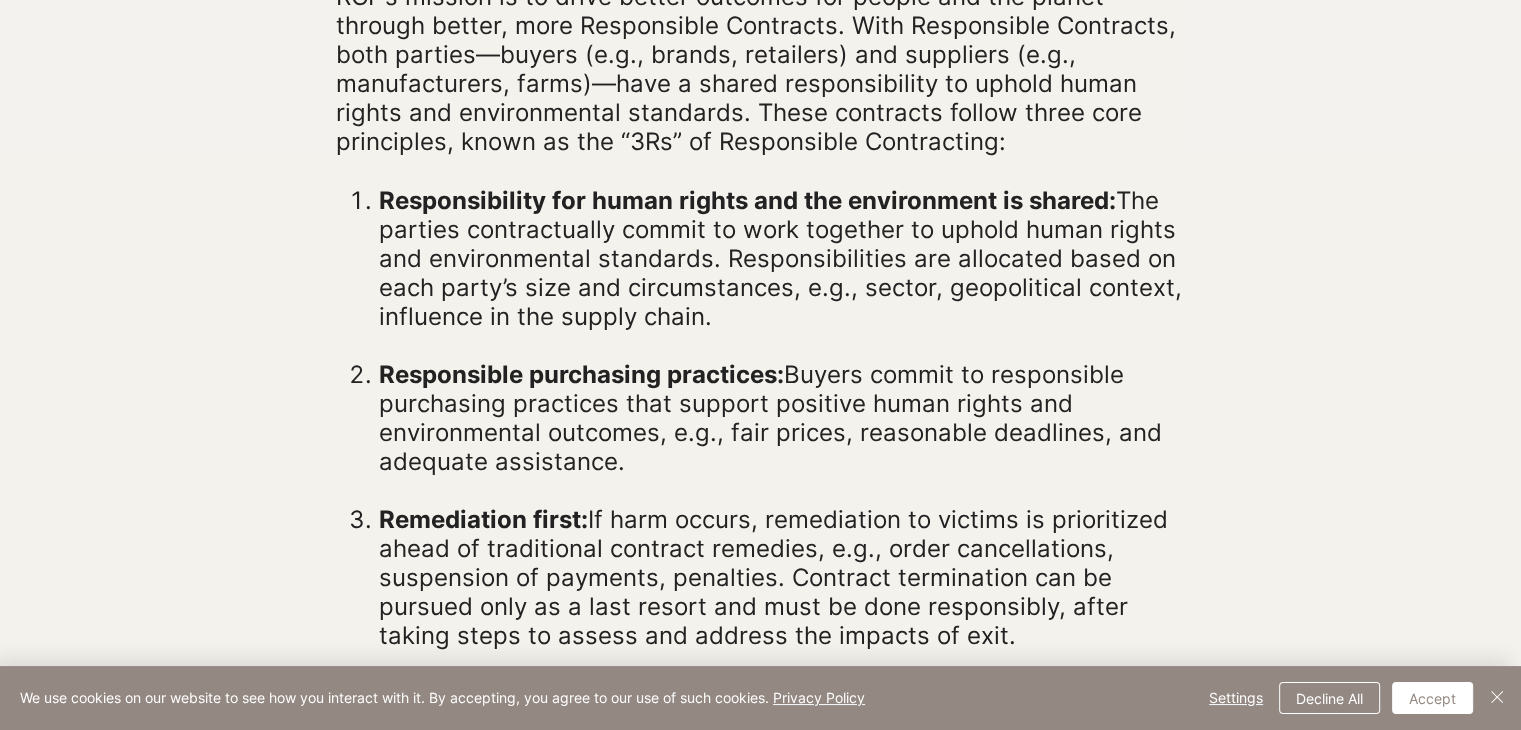 click on "Remediation first:  If harm occurs, remediation to victims is prioritized ahead of traditional contract remedies, e.g., order cancellations, suspension of payments, penalties. Contract termination can be pursued only as a last resort and must be done responsibly, after taking steps to assess and address the impacts of exit." at bounding box center [773, 577] 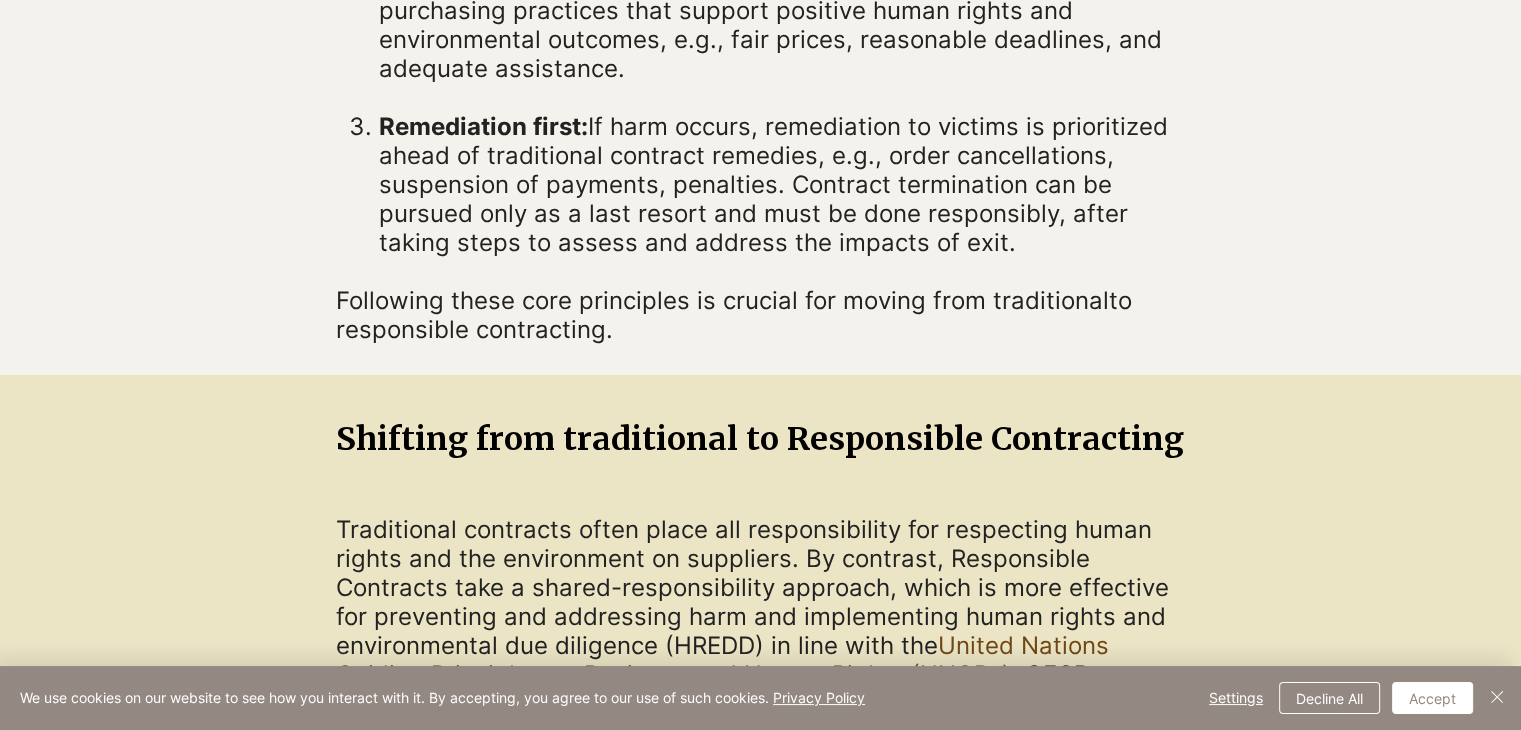 scroll, scrollTop: 1000, scrollLeft: 0, axis: vertical 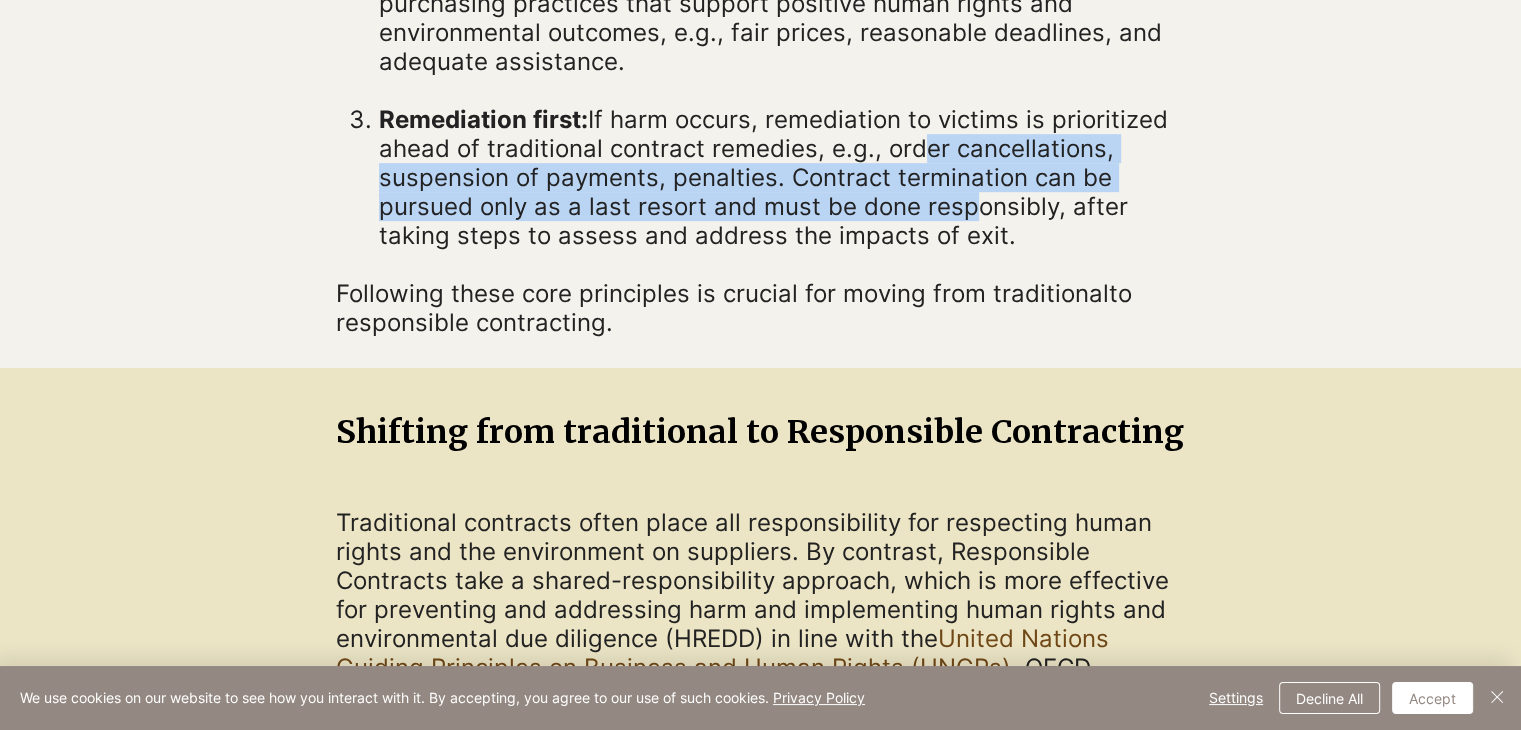 drag, startPoint x: 933, startPoint y: 145, endPoint x: 954, endPoint y: 197, distance: 56.0803 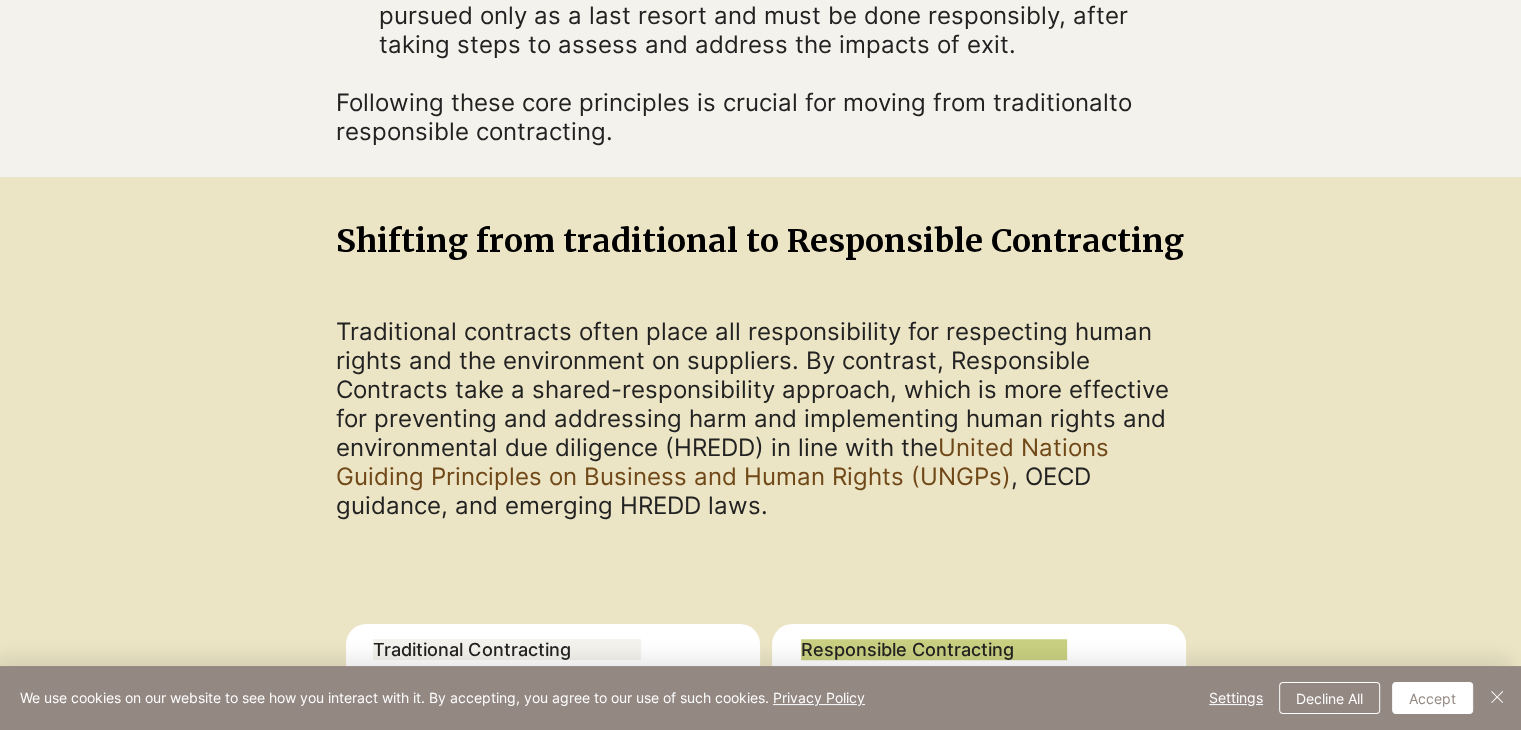 scroll, scrollTop: 1200, scrollLeft: 0, axis: vertical 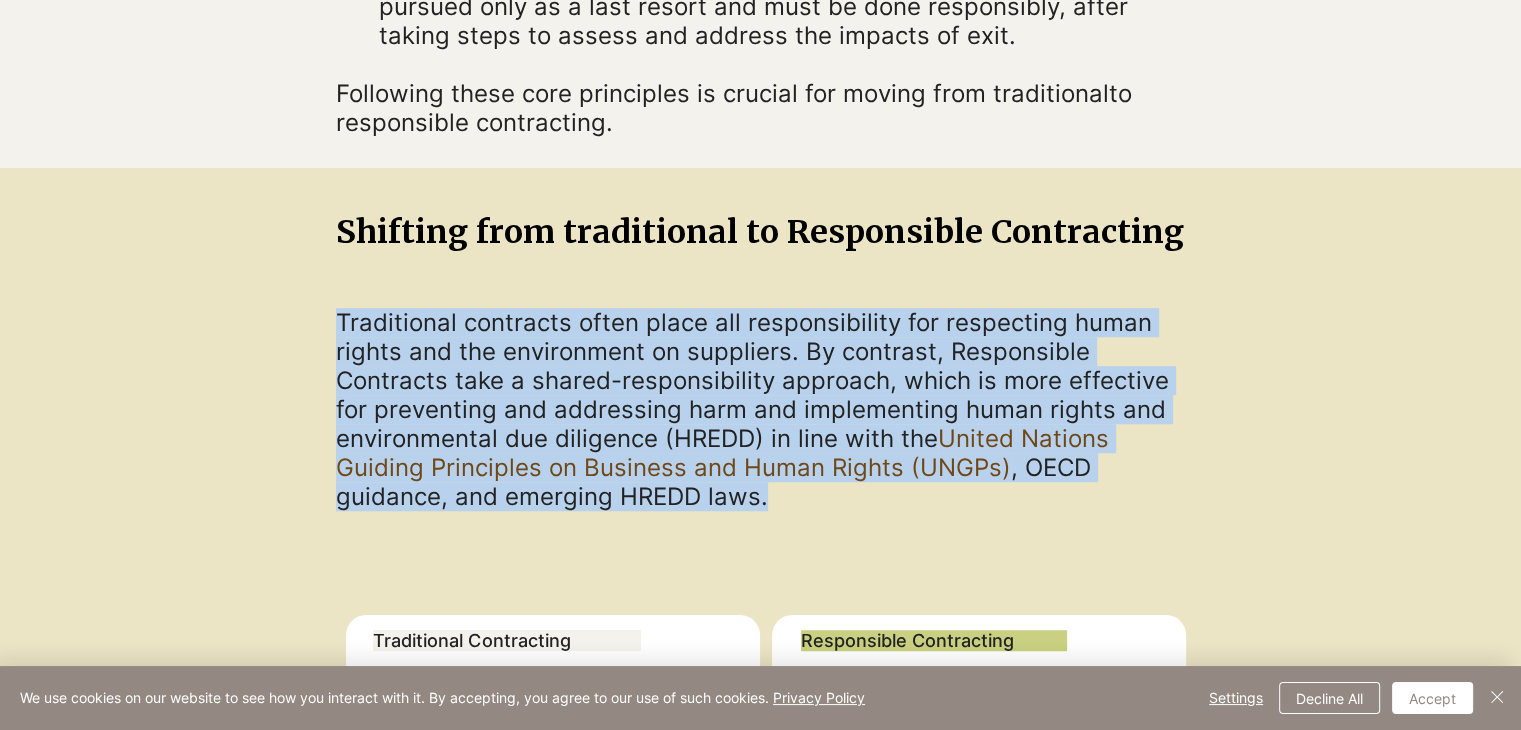drag, startPoint x: 796, startPoint y: 489, endPoint x: 336, endPoint y: 311, distance: 493.23828 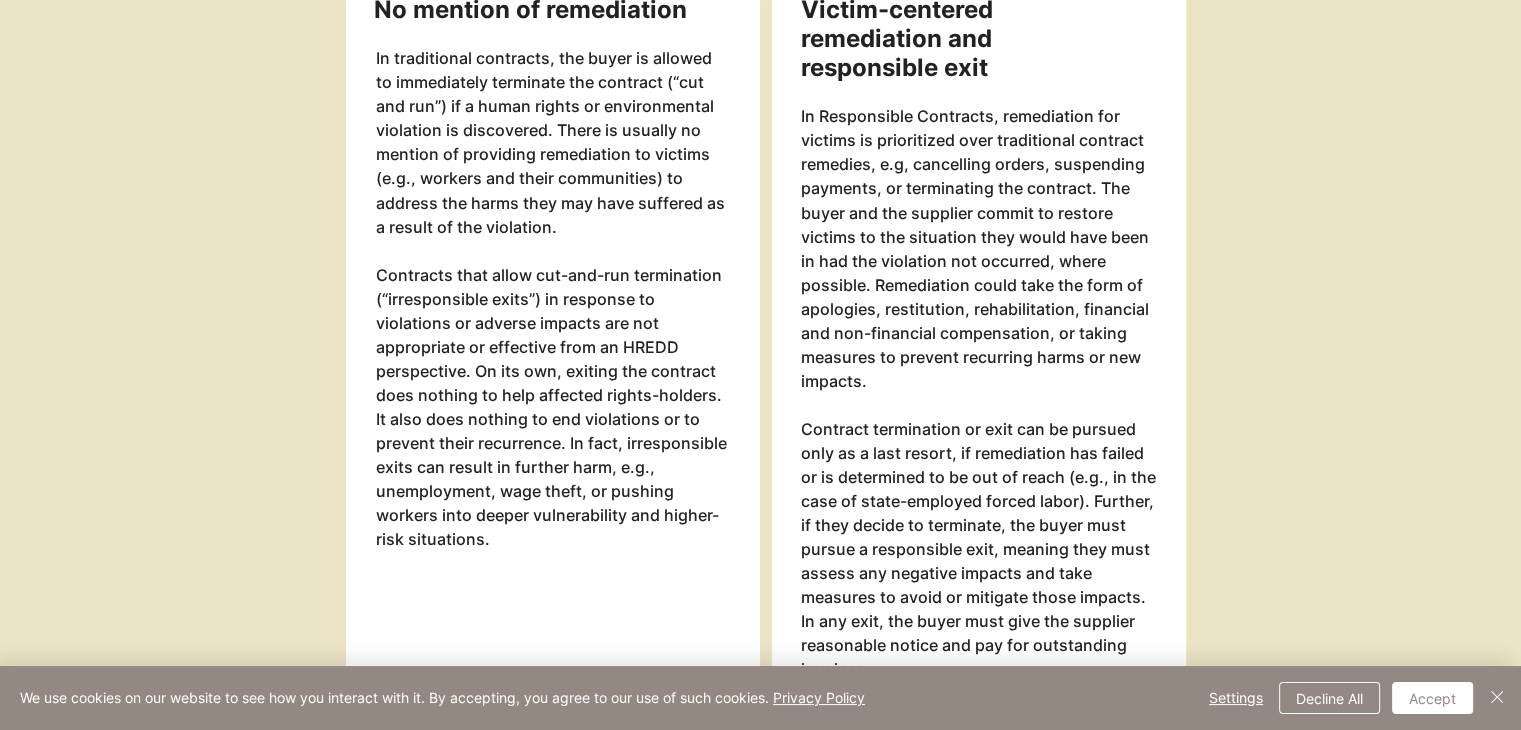 scroll, scrollTop: 3200, scrollLeft: 0, axis: vertical 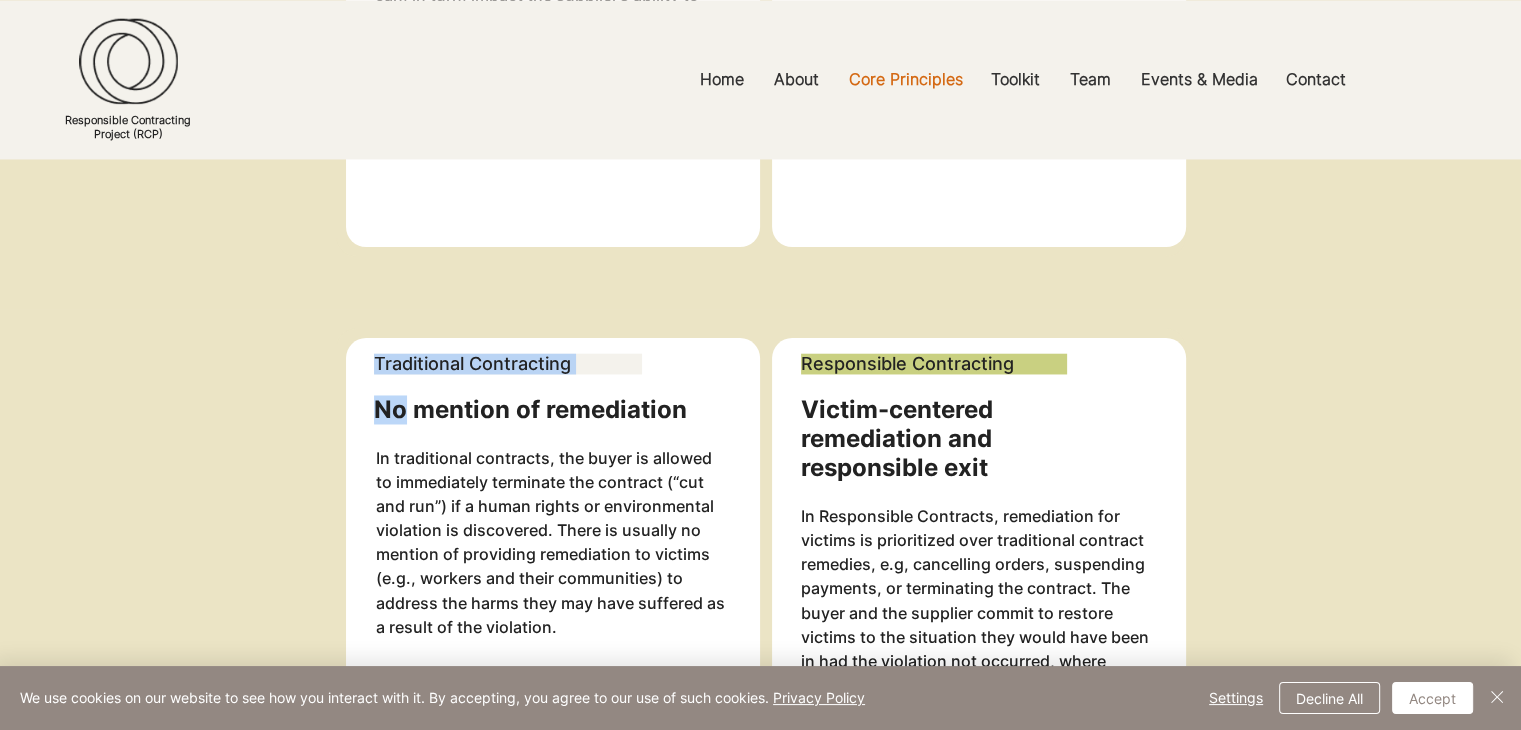 drag, startPoint x: 404, startPoint y: 405, endPoint x: 614, endPoint y: 429, distance: 211.36697 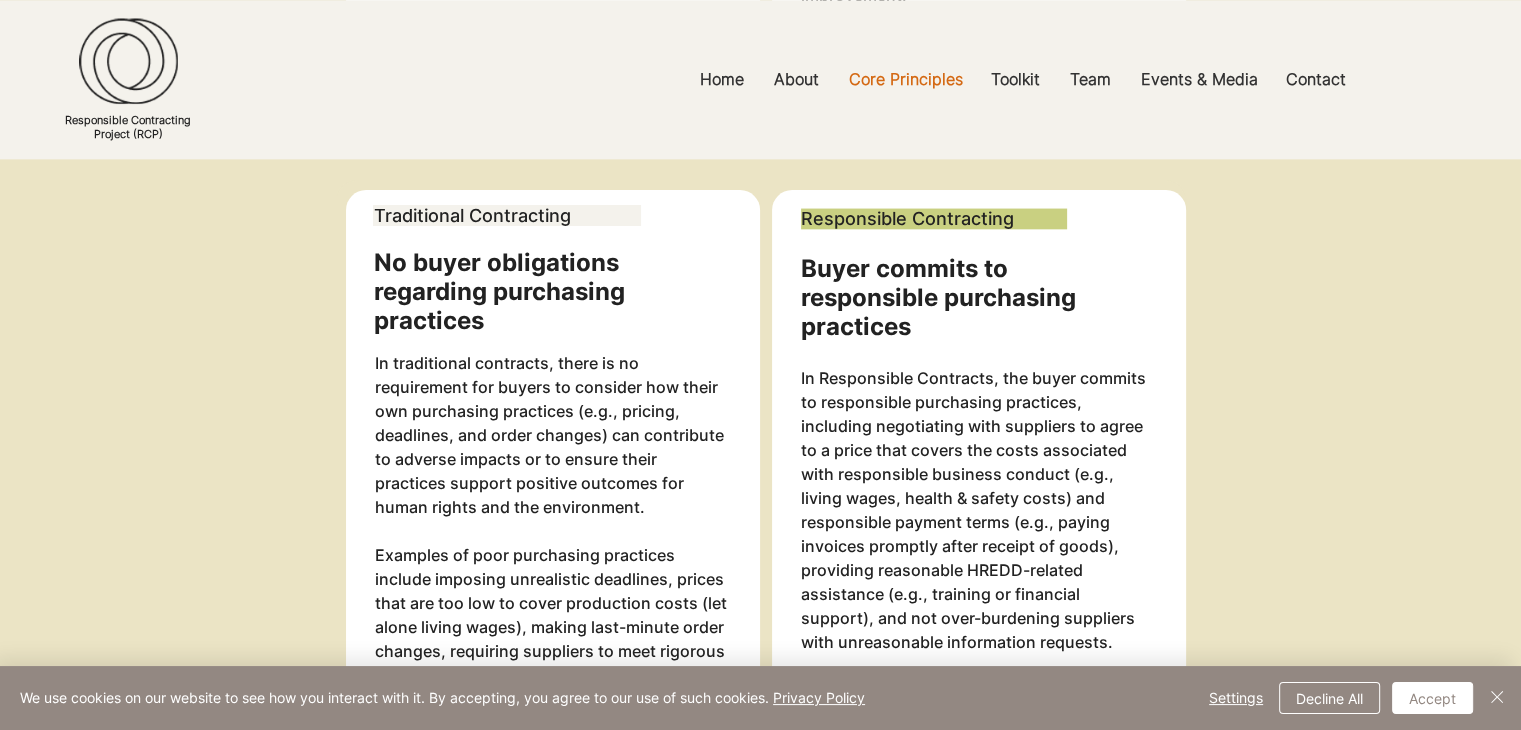 scroll, scrollTop: 2300, scrollLeft: 0, axis: vertical 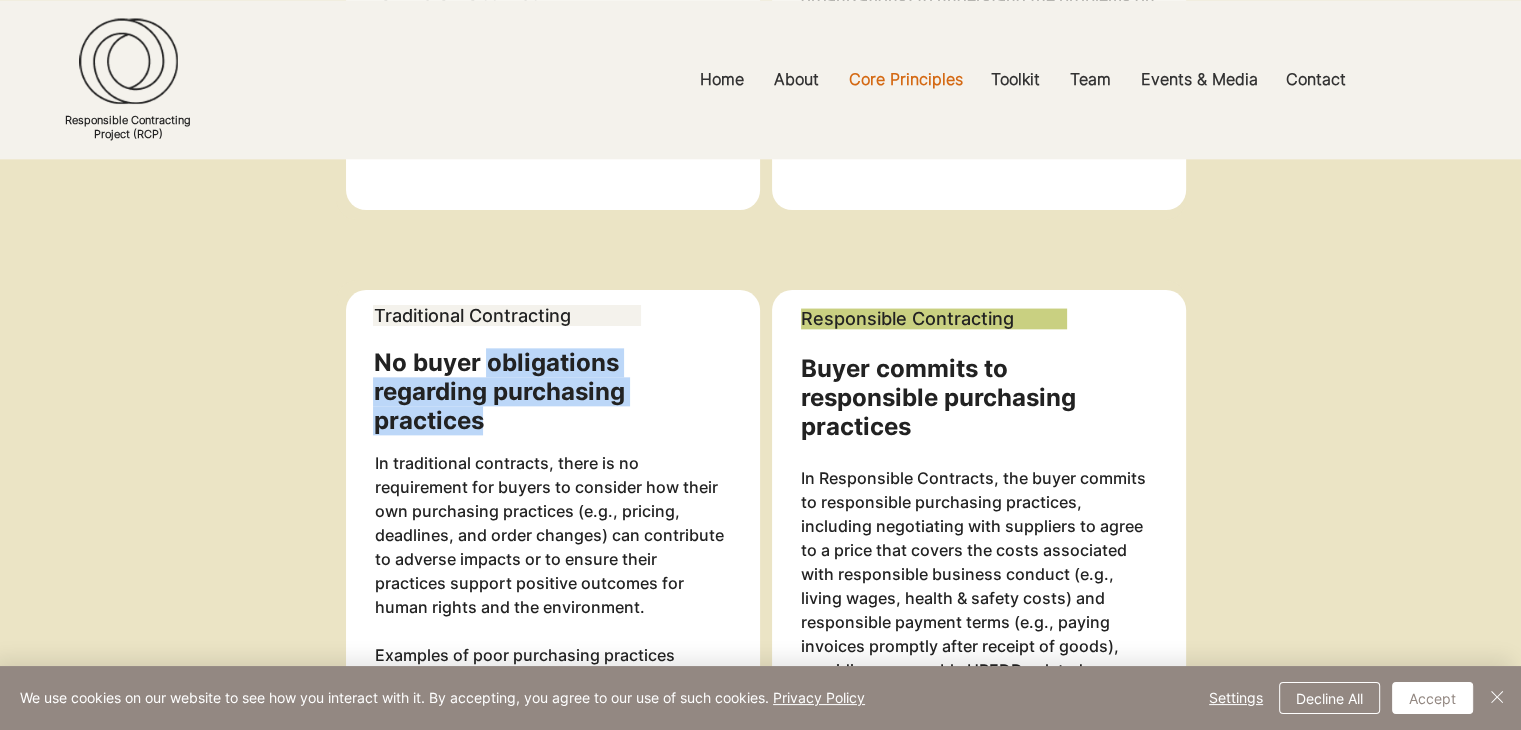 drag, startPoint x: 489, startPoint y: 357, endPoint x: 614, endPoint y: 425, distance: 142.29898 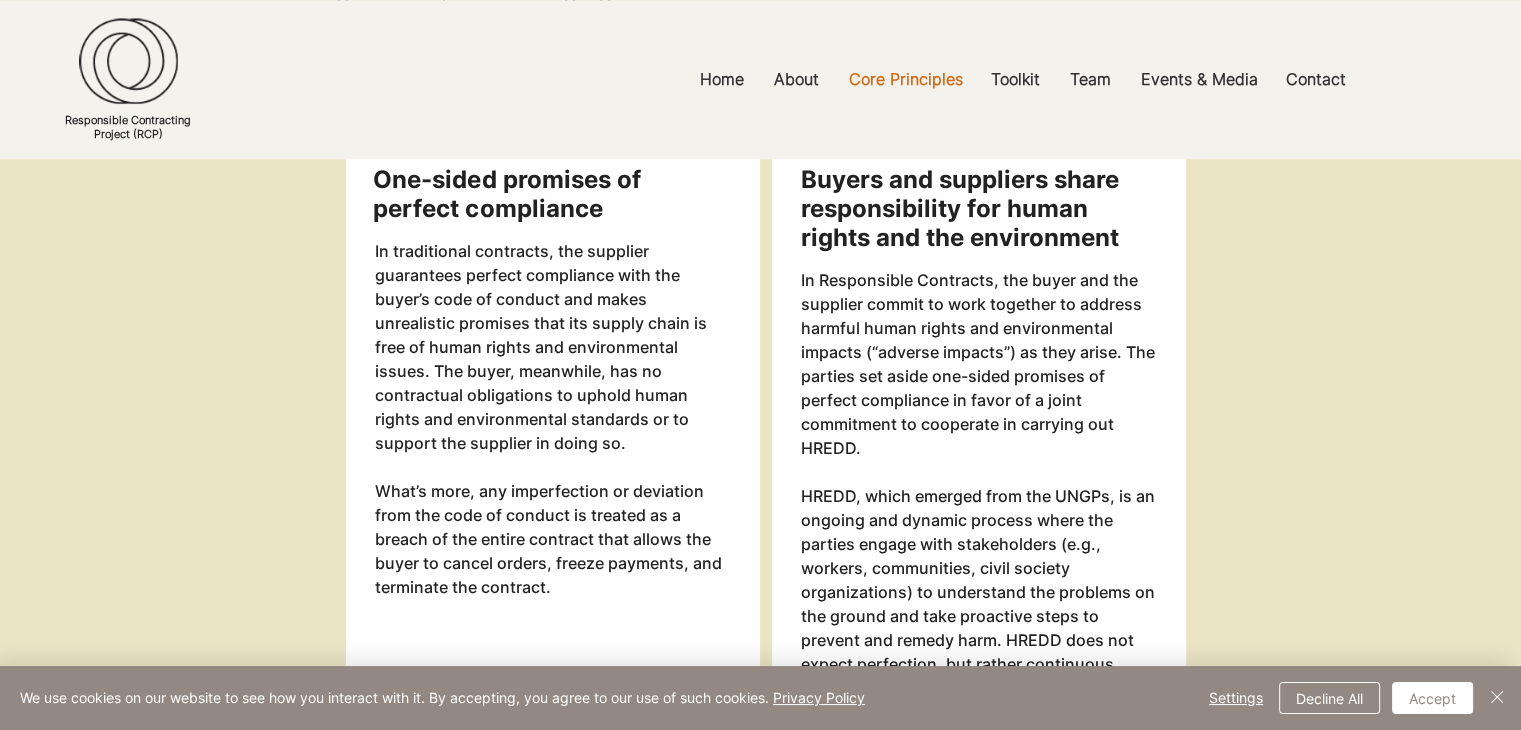 scroll, scrollTop: 1500, scrollLeft: 0, axis: vertical 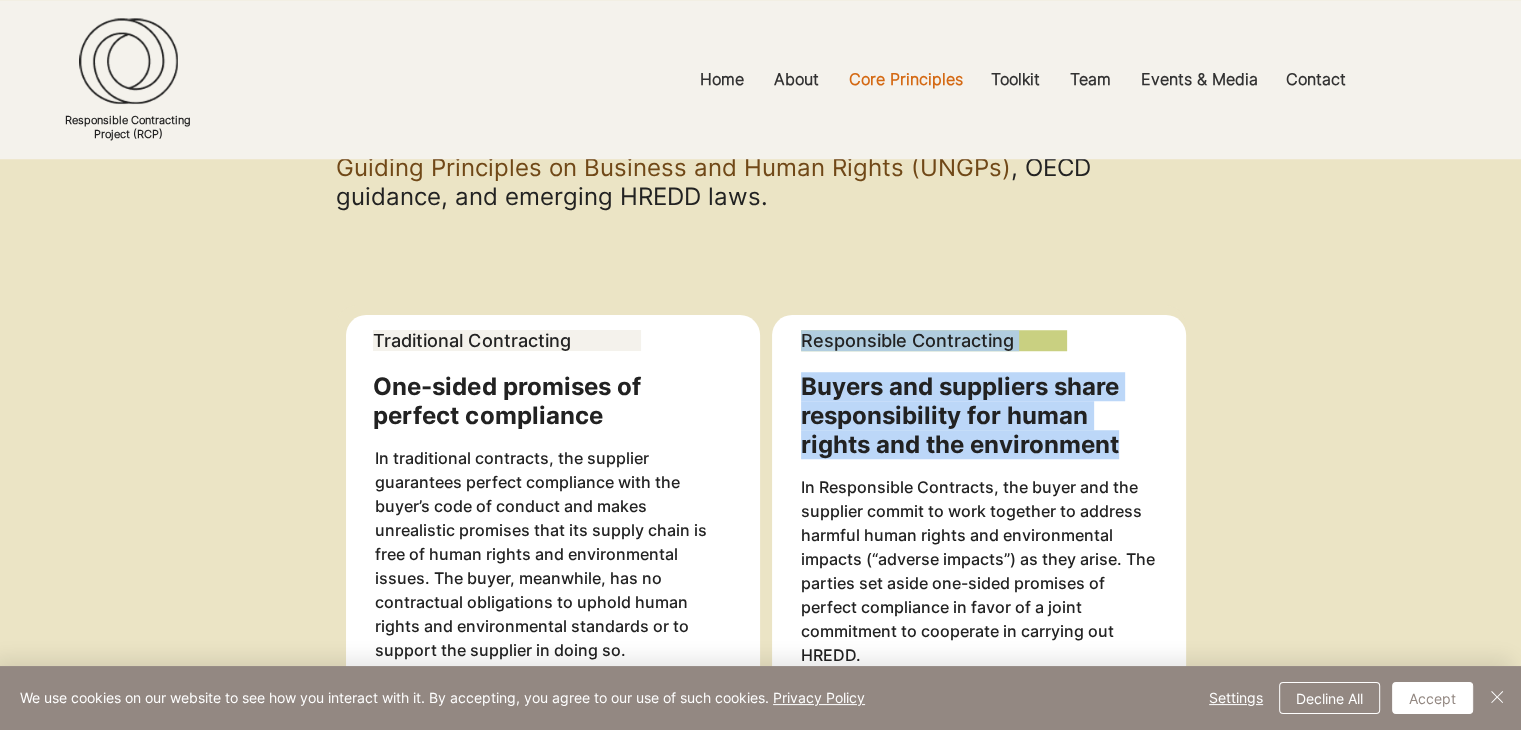 drag, startPoint x: 799, startPoint y: 383, endPoint x: 1131, endPoint y: 449, distance: 338.49667 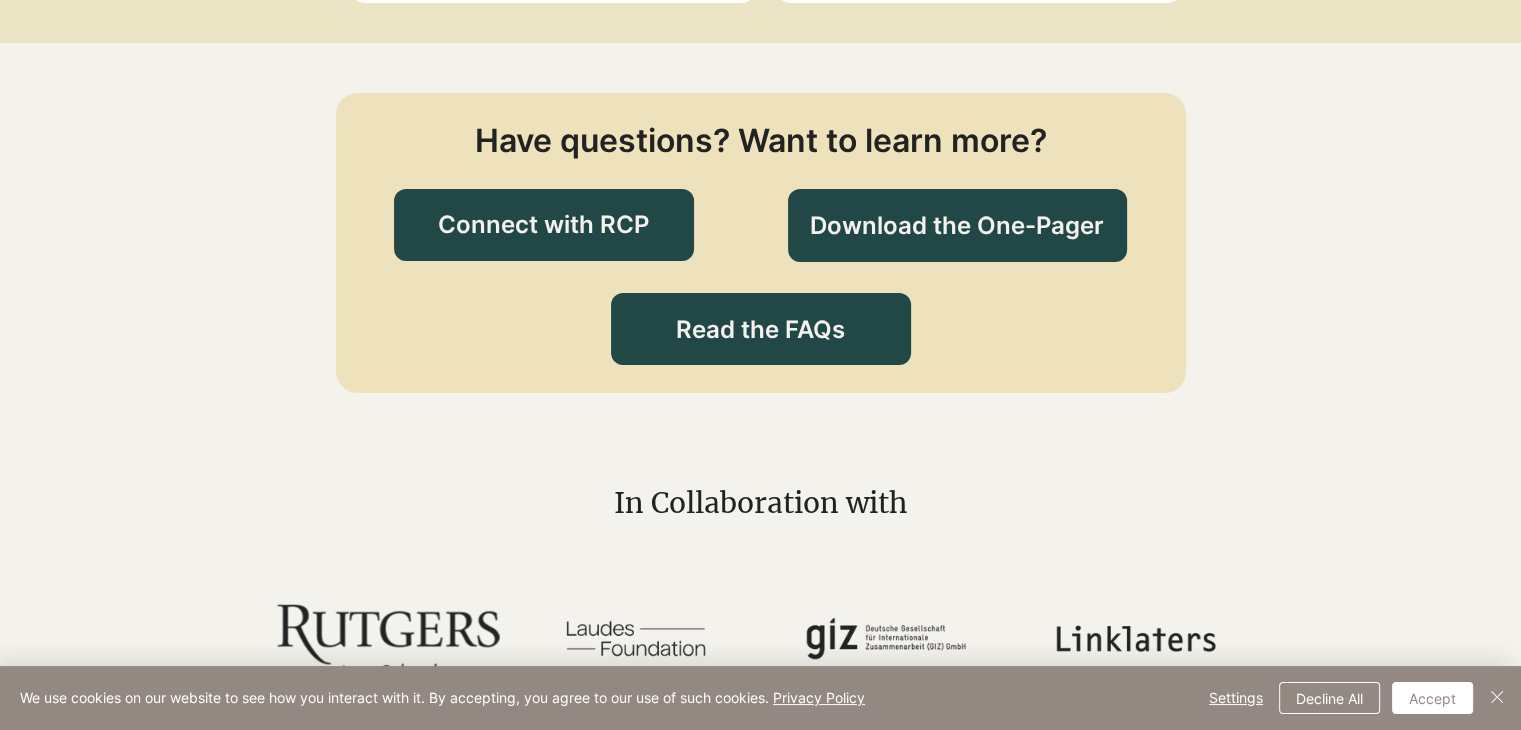 scroll, scrollTop: 4300, scrollLeft: 0, axis: vertical 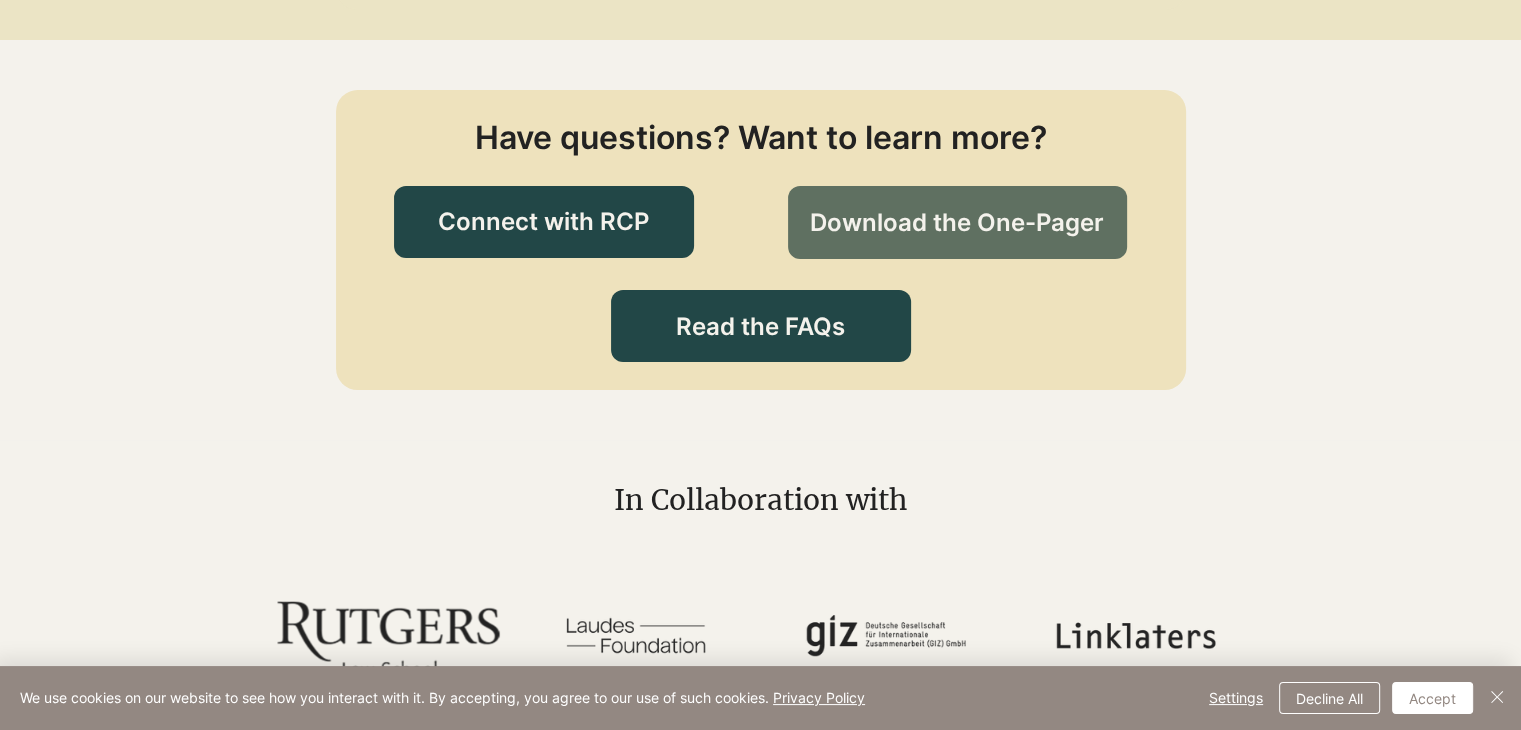 click on "Download the One-Pager" at bounding box center (957, 223) 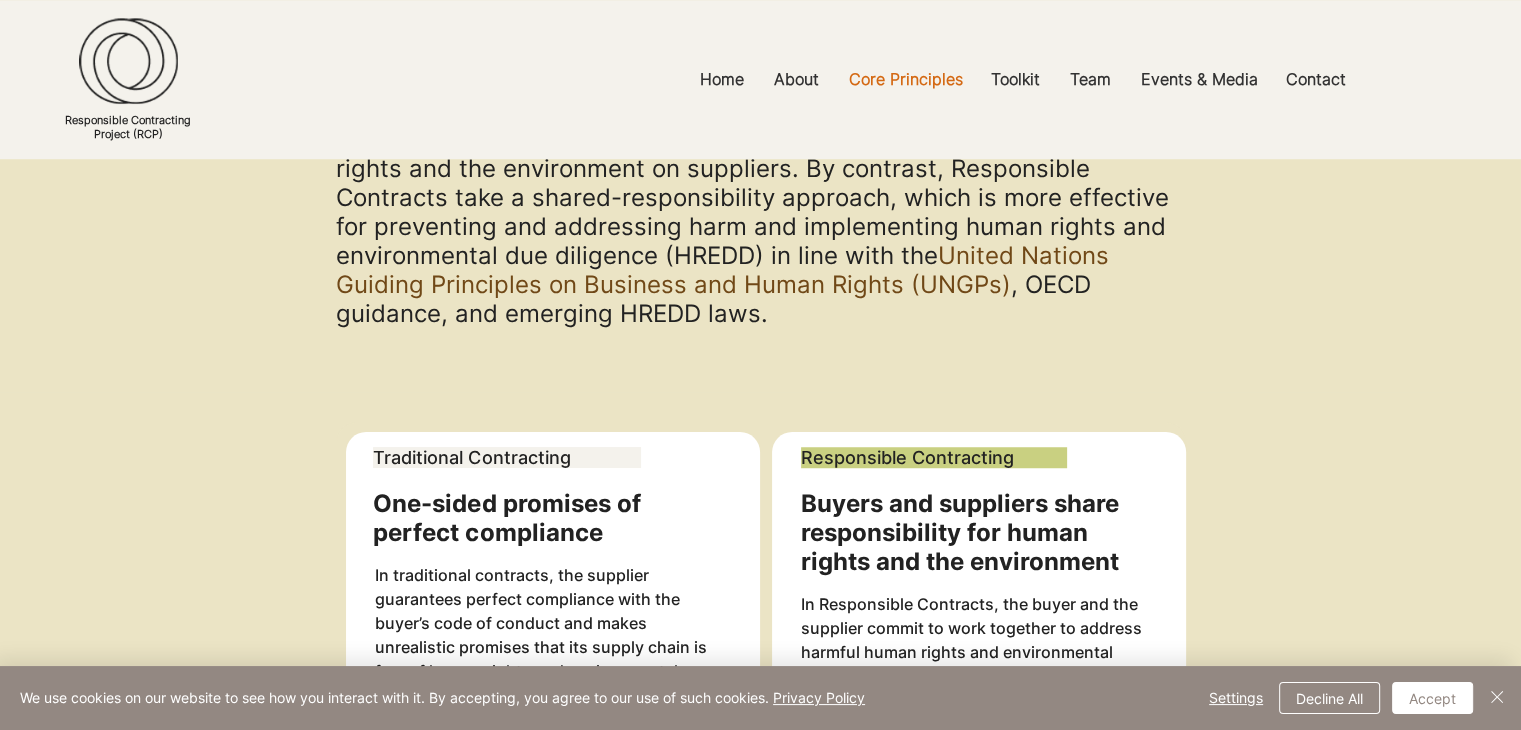 scroll, scrollTop: 1300, scrollLeft: 0, axis: vertical 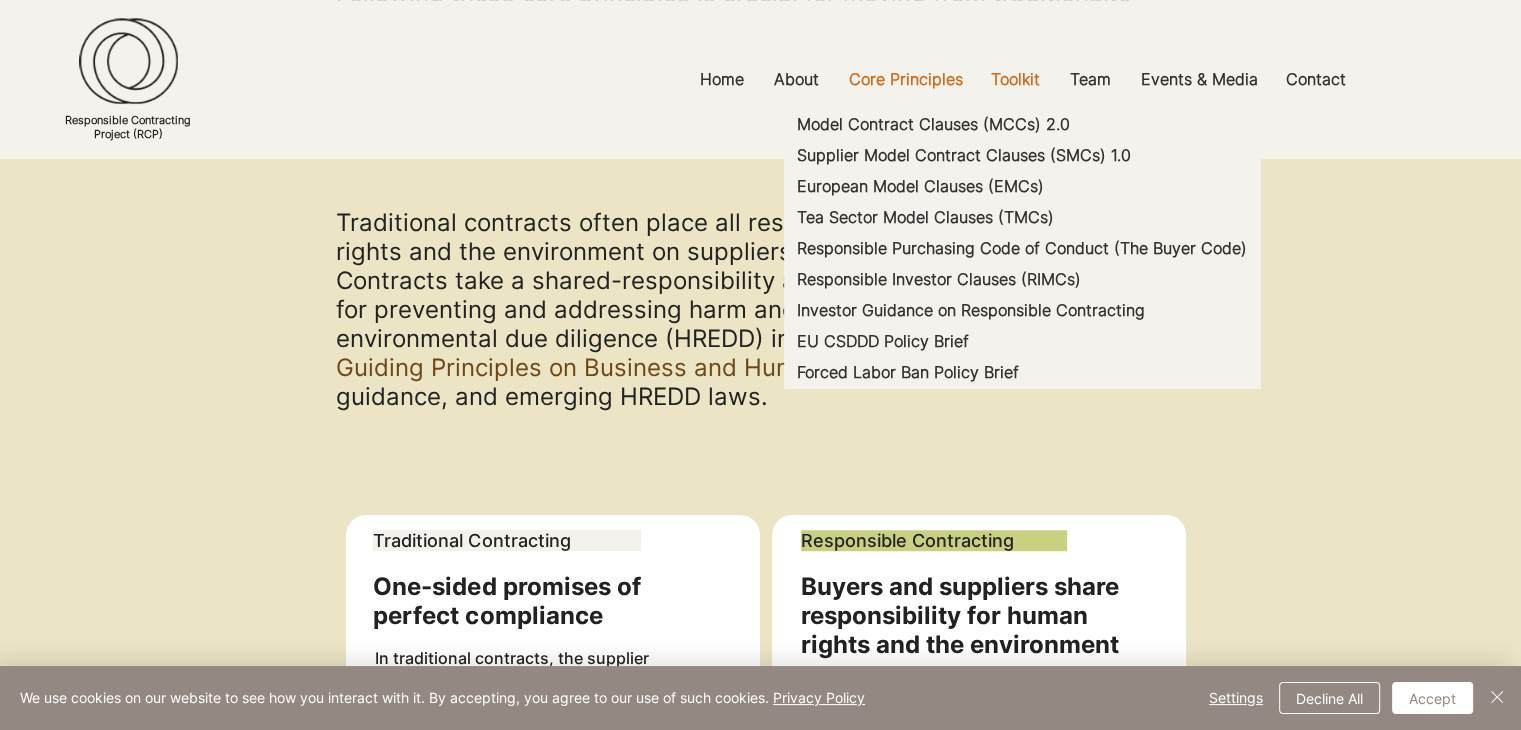 click on "Toolkit" at bounding box center (1015, 79) 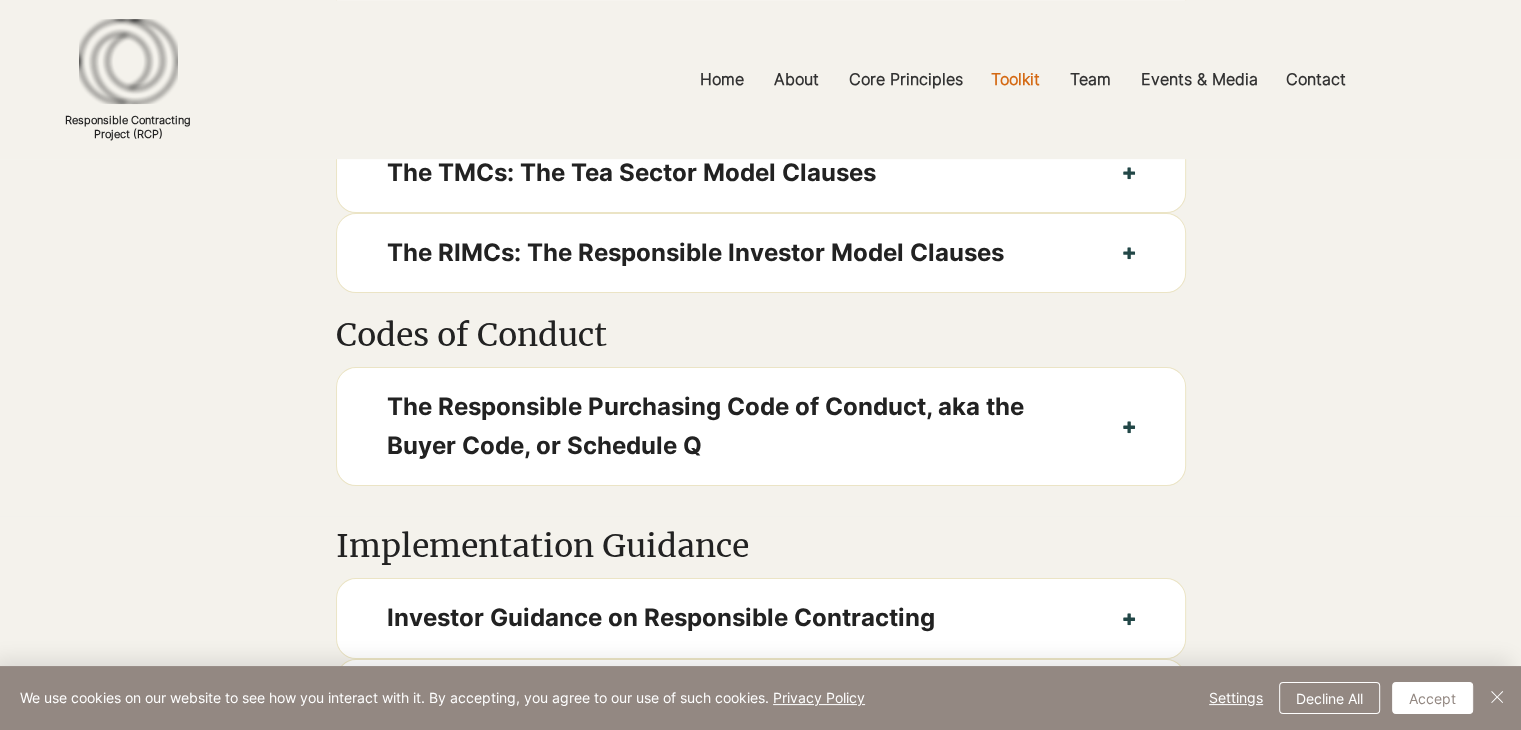 scroll, scrollTop: 0, scrollLeft: 0, axis: both 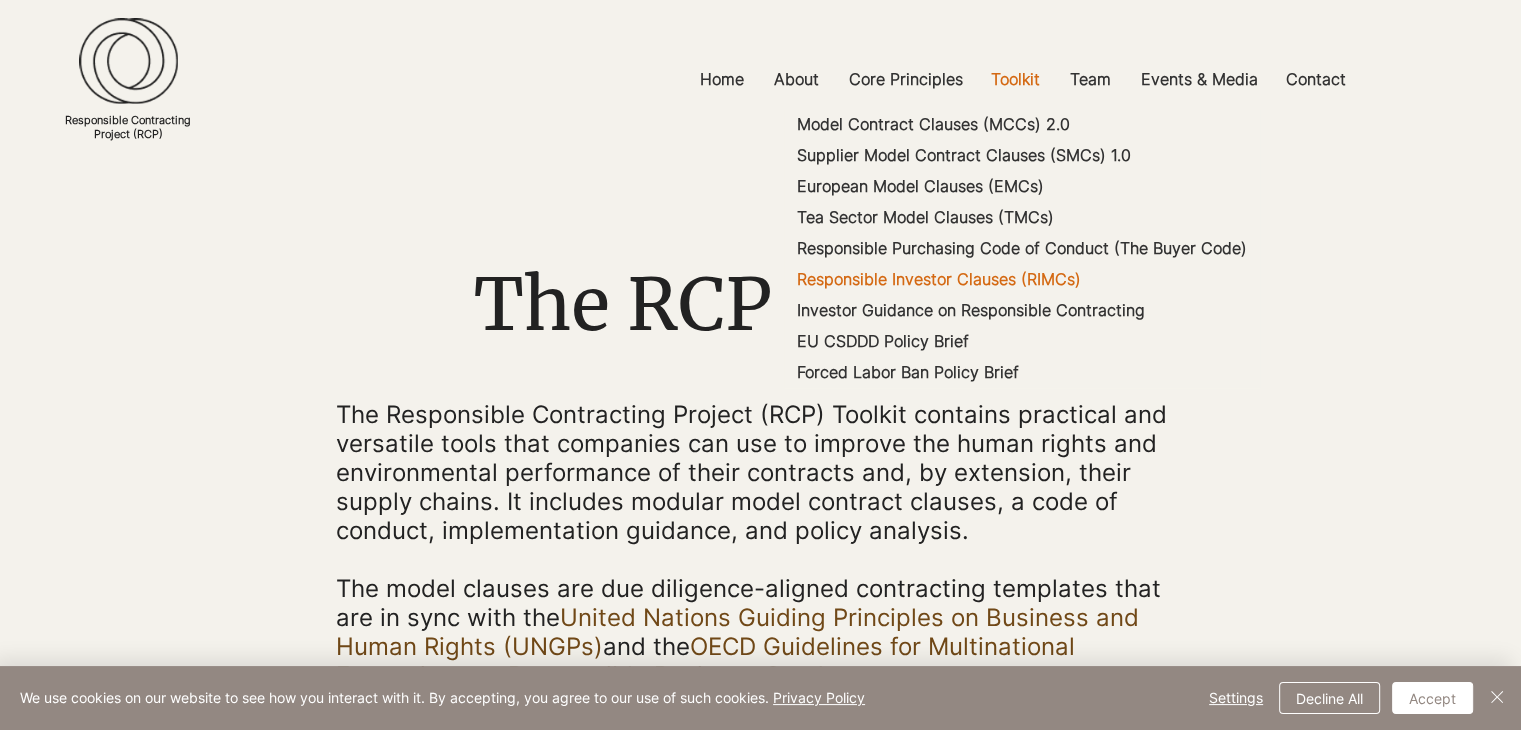 click on "Responsible Investor Clauses (RIMCs)" at bounding box center (939, 279) 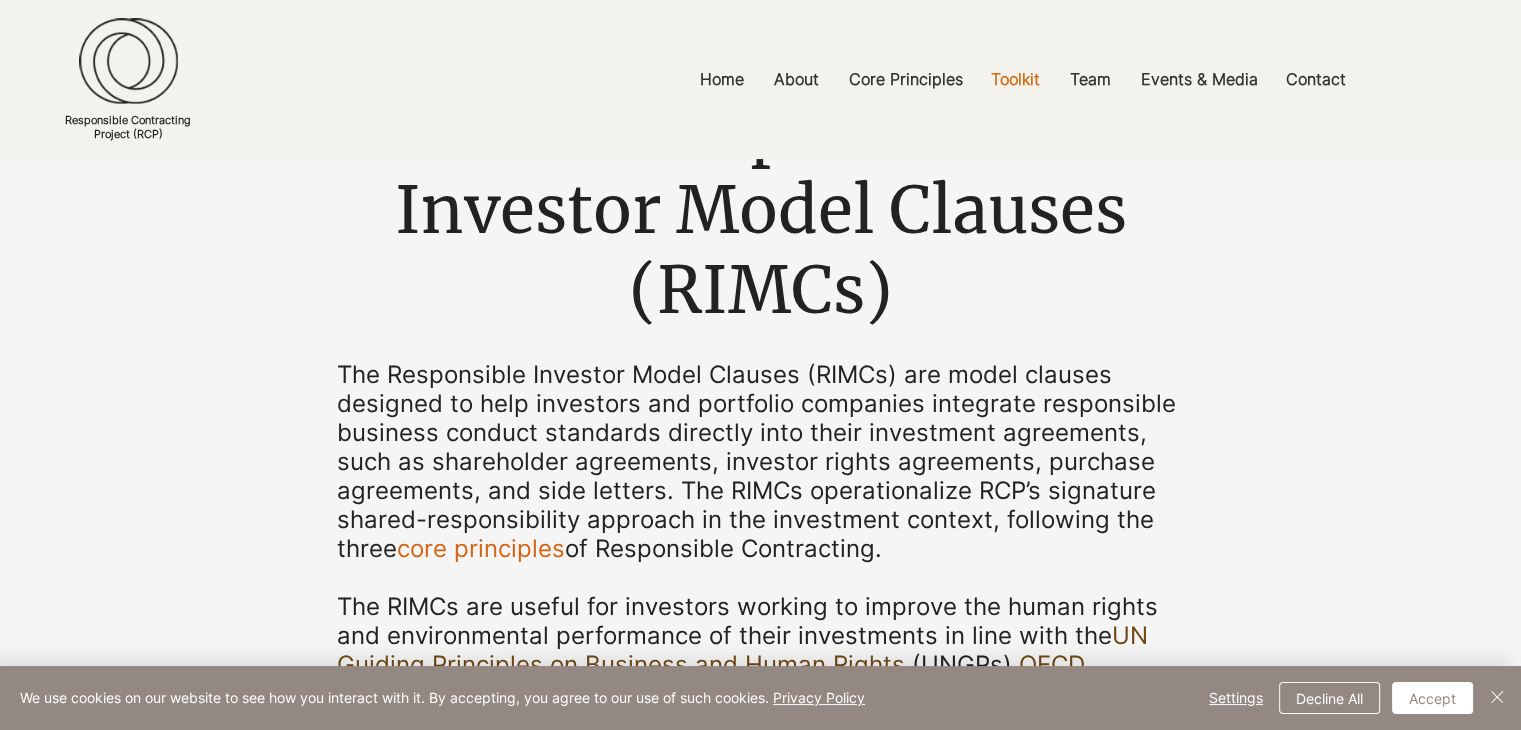 scroll, scrollTop: 300, scrollLeft: 0, axis: vertical 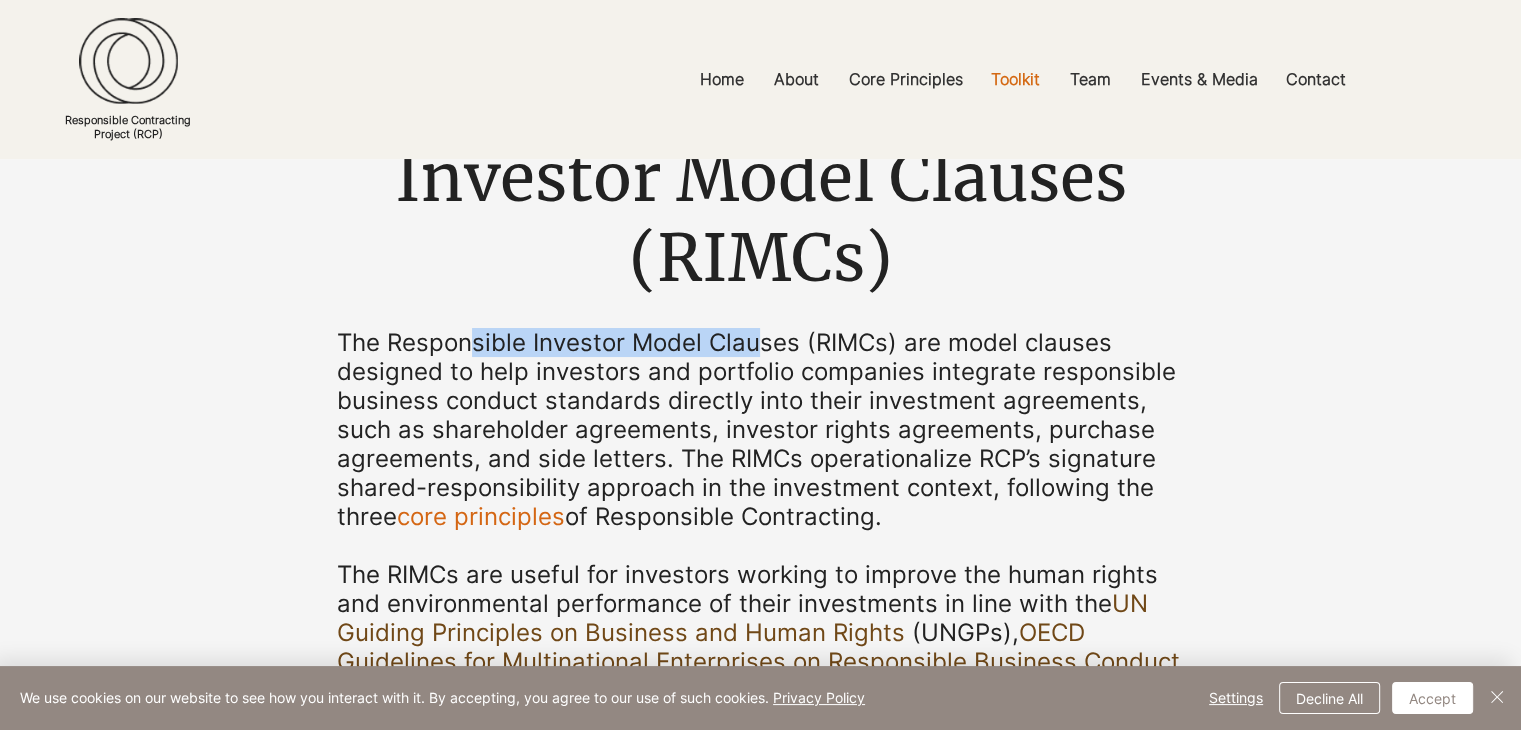 drag, startPoint x: 476, startPoint y: 353, endPoint x: 760, endPoint y: 352, distance: 284.00177 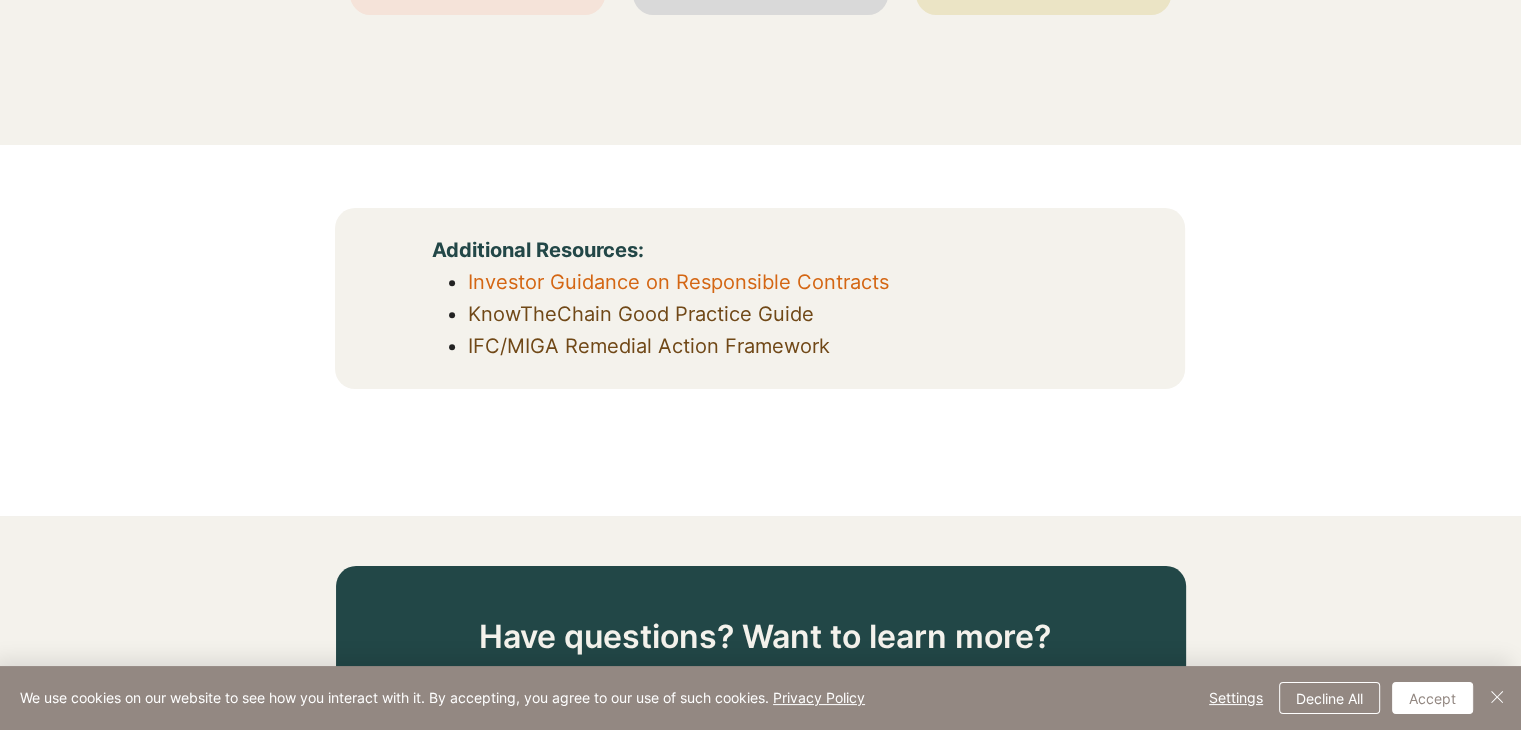 scroll, scrollTop: 2000, scrollLeft: 0, axis: vertical 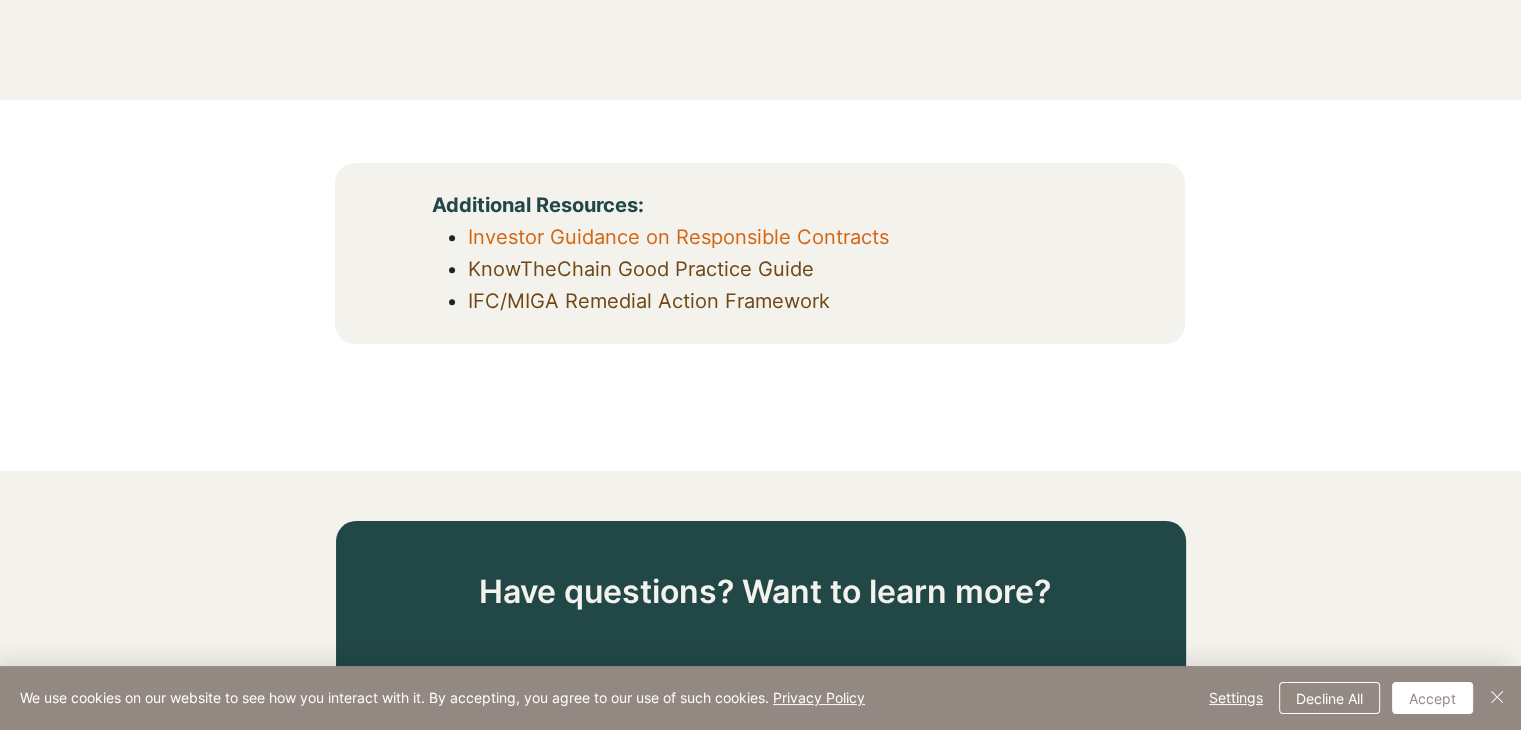 click on "Investor Guidance on Responsible Contracts" at bounding box center [678, 237] 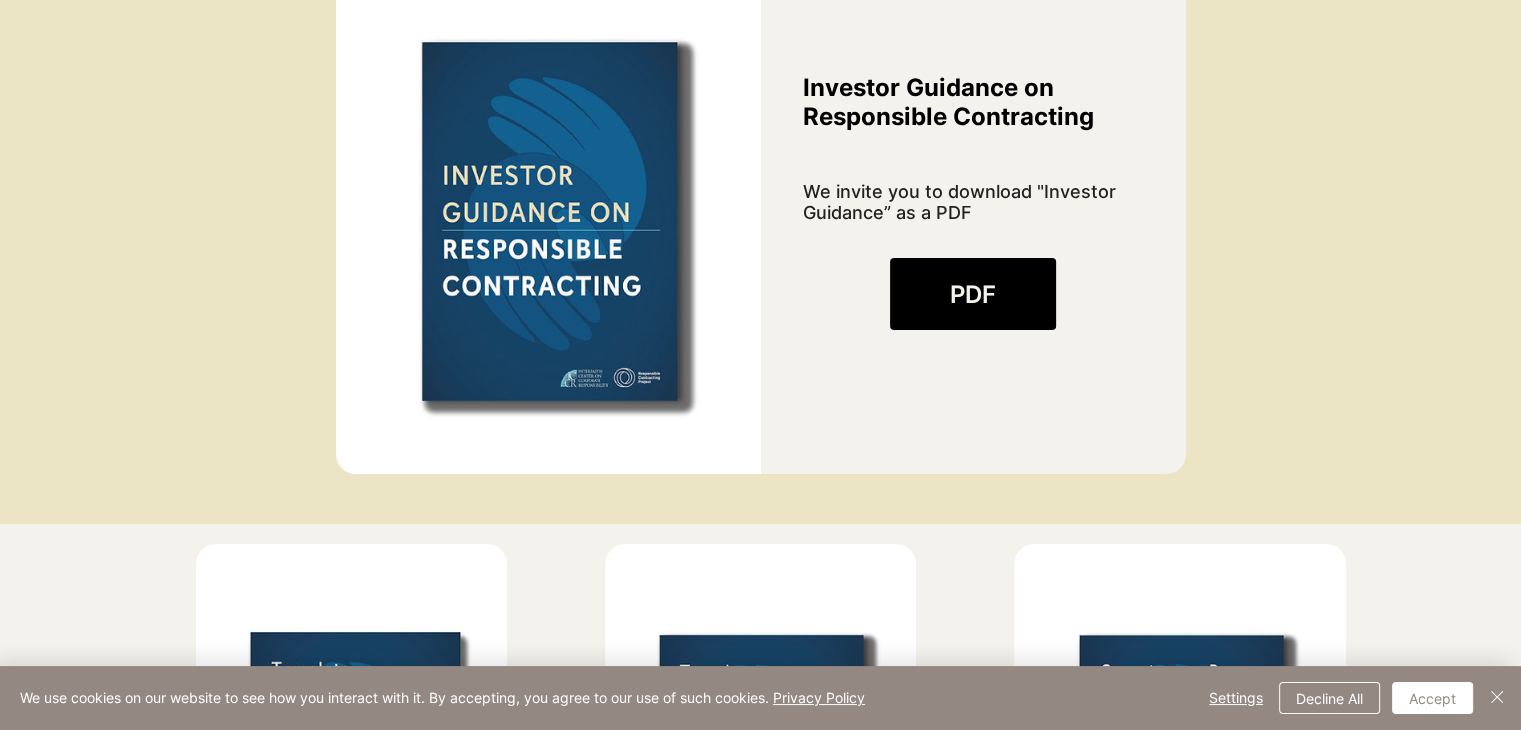 scroll, scrollTop: 1600, scrollLeft: 0, axis: vertical 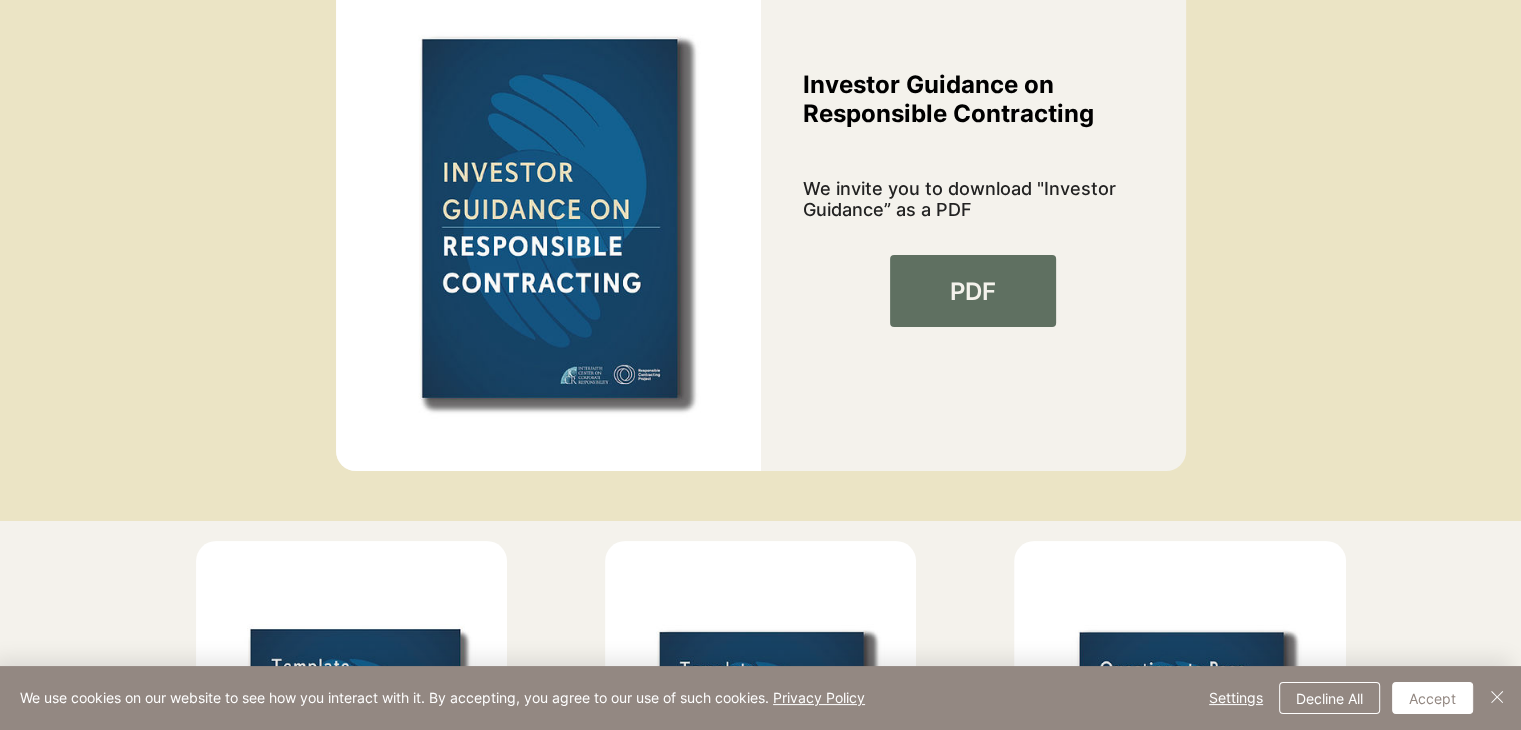 click on "PDF" at bounding box center (973, 292) 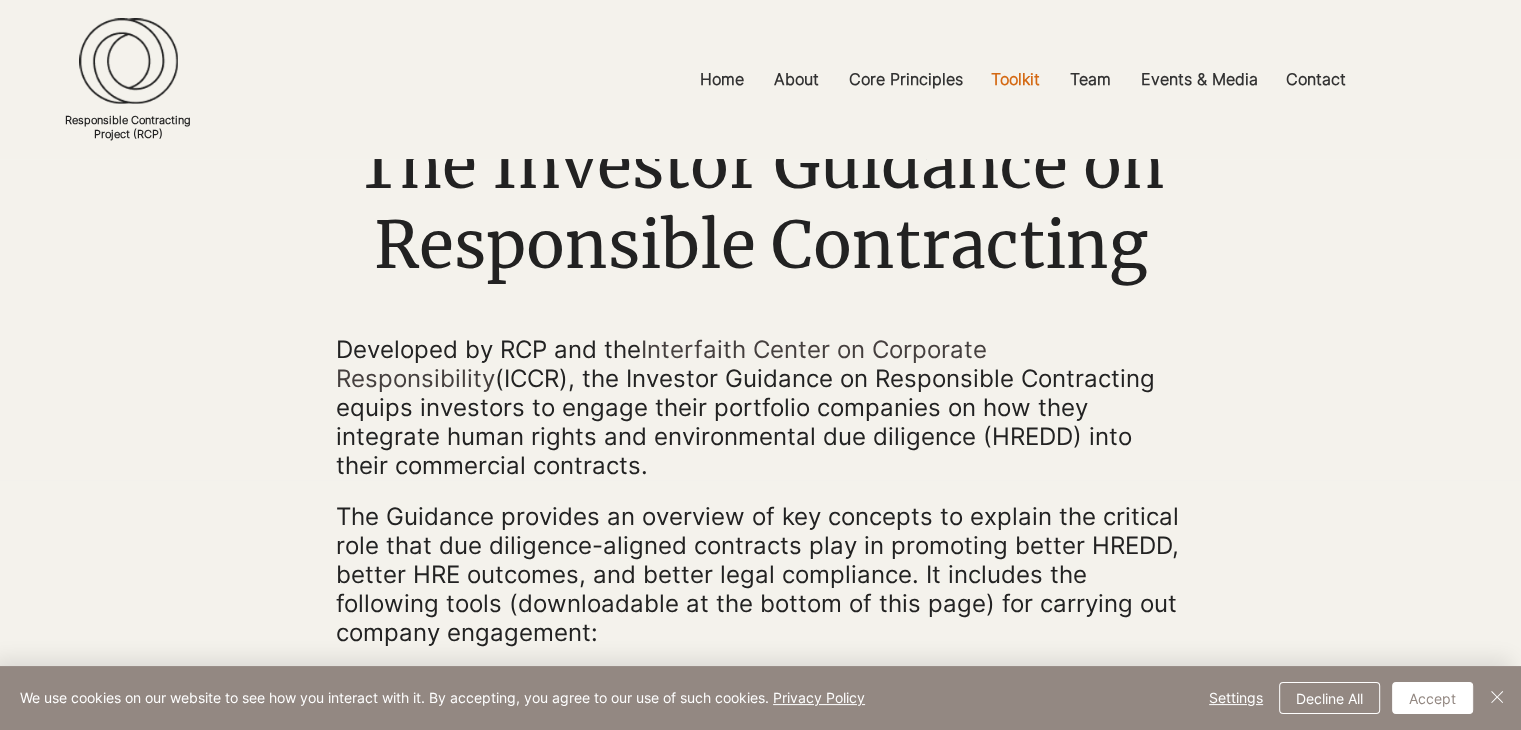 scroll, scrollTop: 0, scrollLeft: 0, axis: both 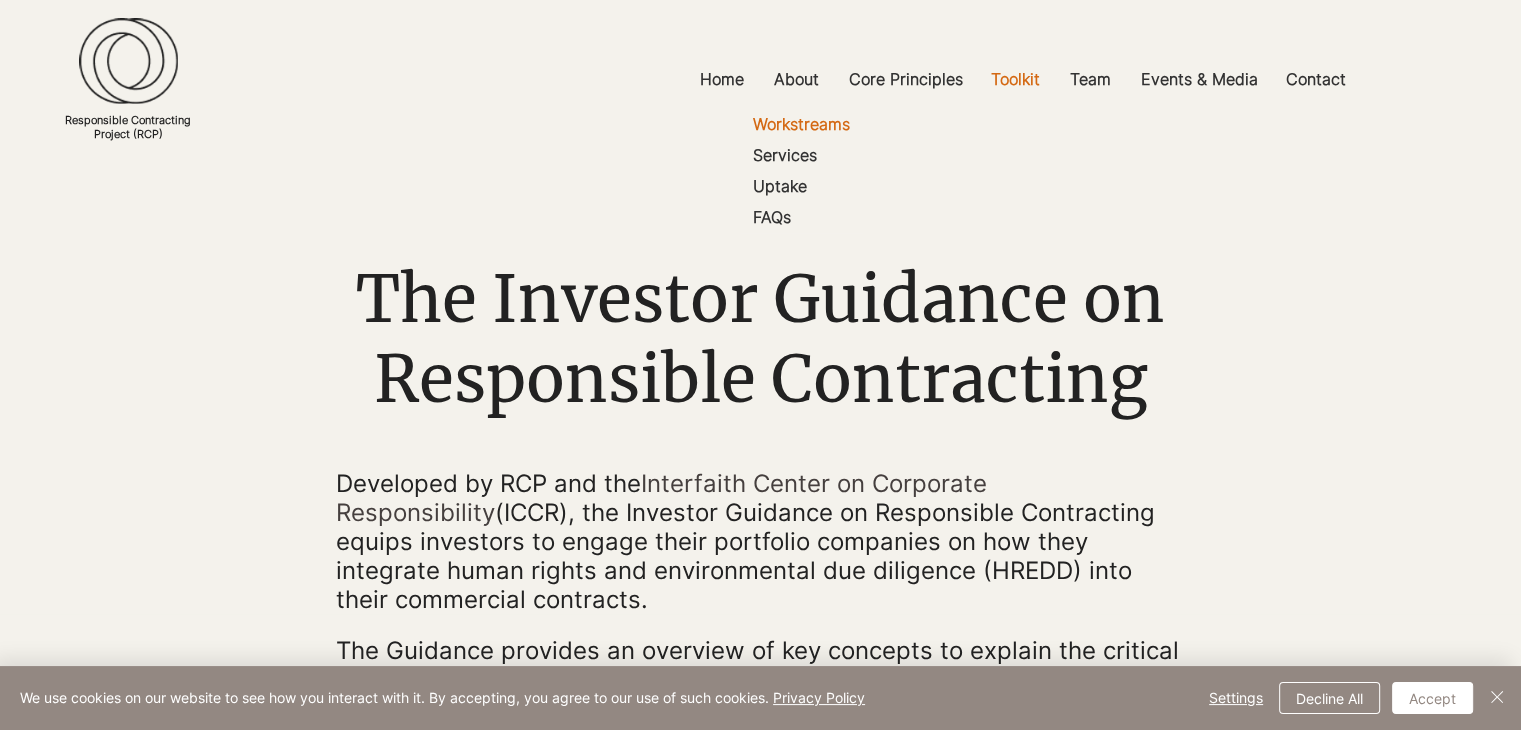 click on "Workstreams" at bounding box center [801, 124] 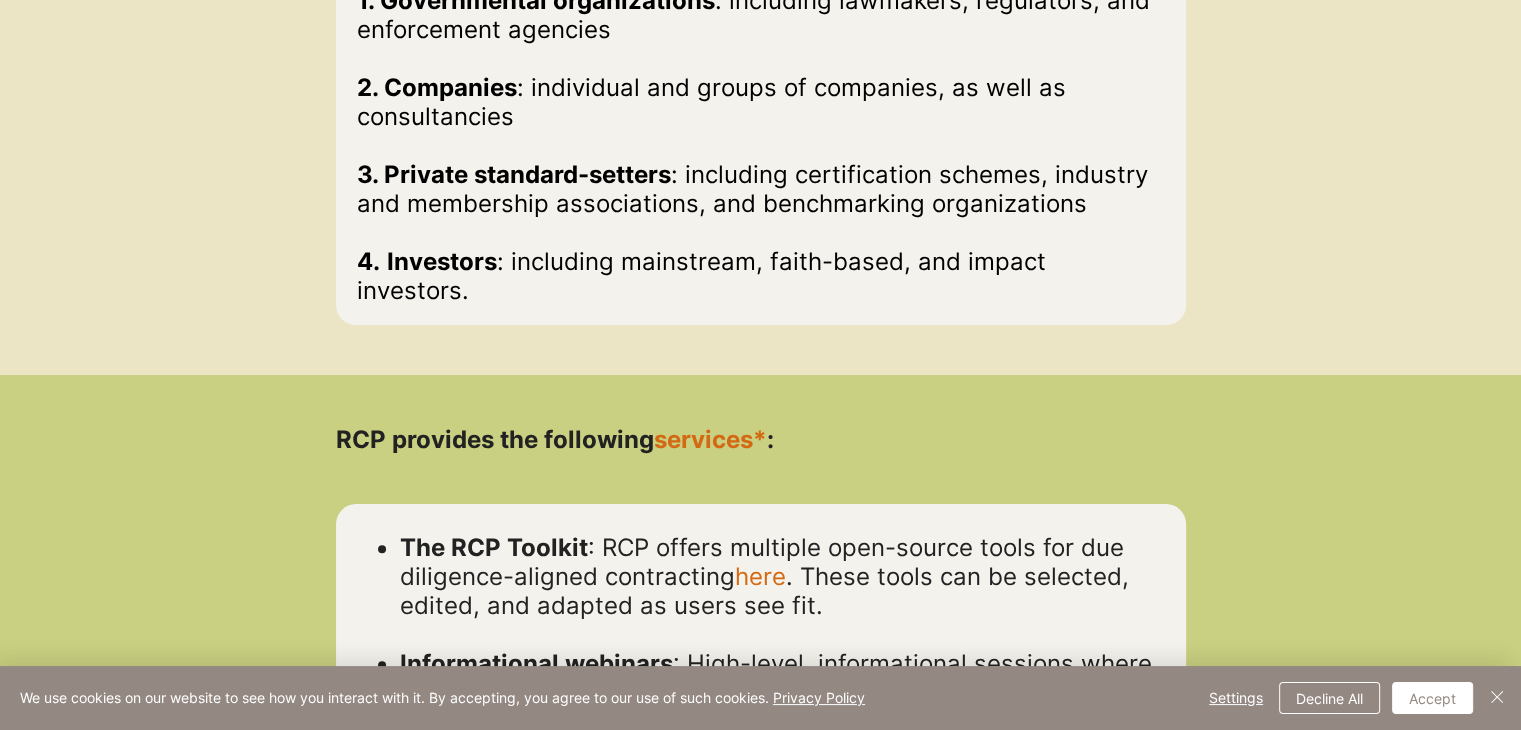 scroll, scrollTop: 1065, scrollLeft: 0, axis: vertical 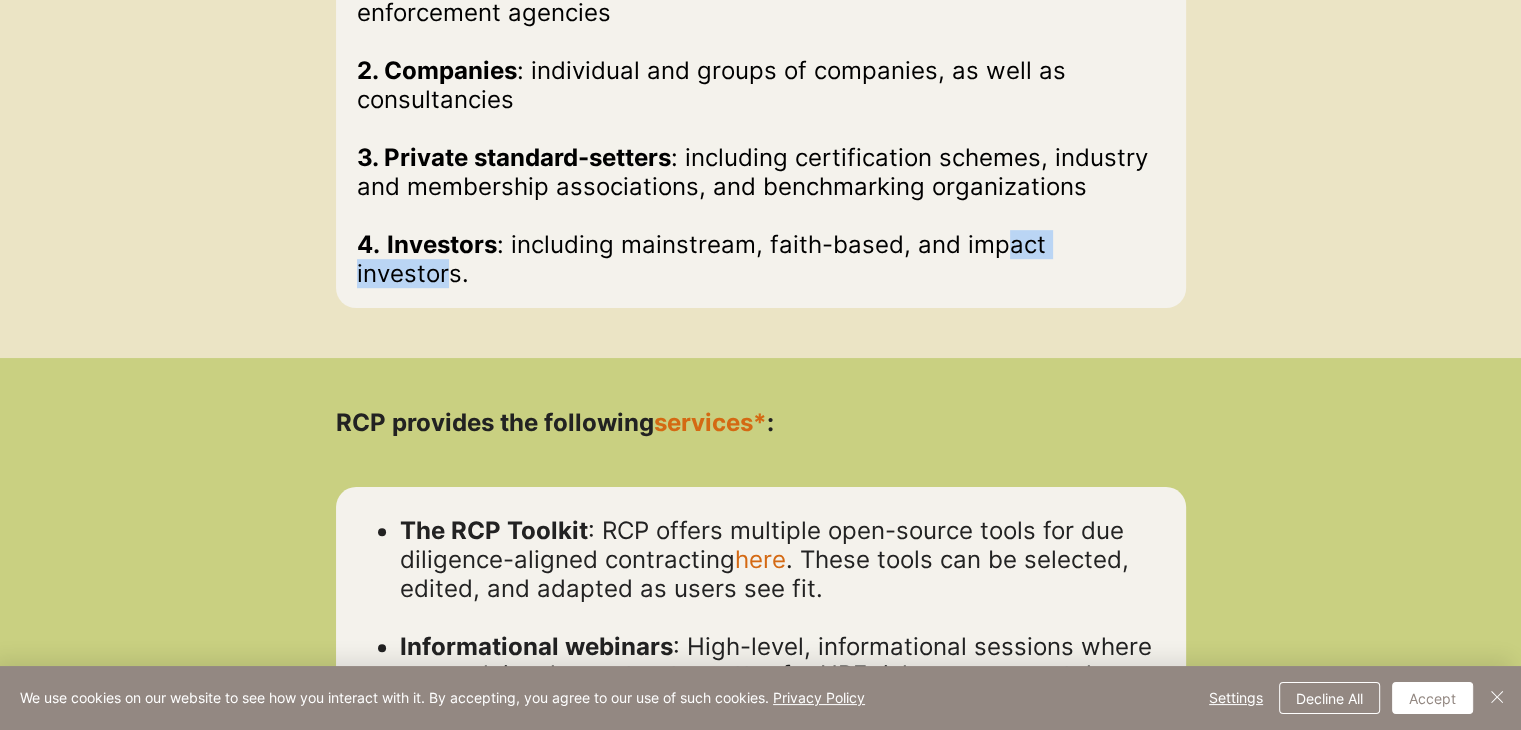 drag, startPoint x: 1005, startPoint y: 243, endPoint x: 1140, endPoint y: 245, distance: 135.01482 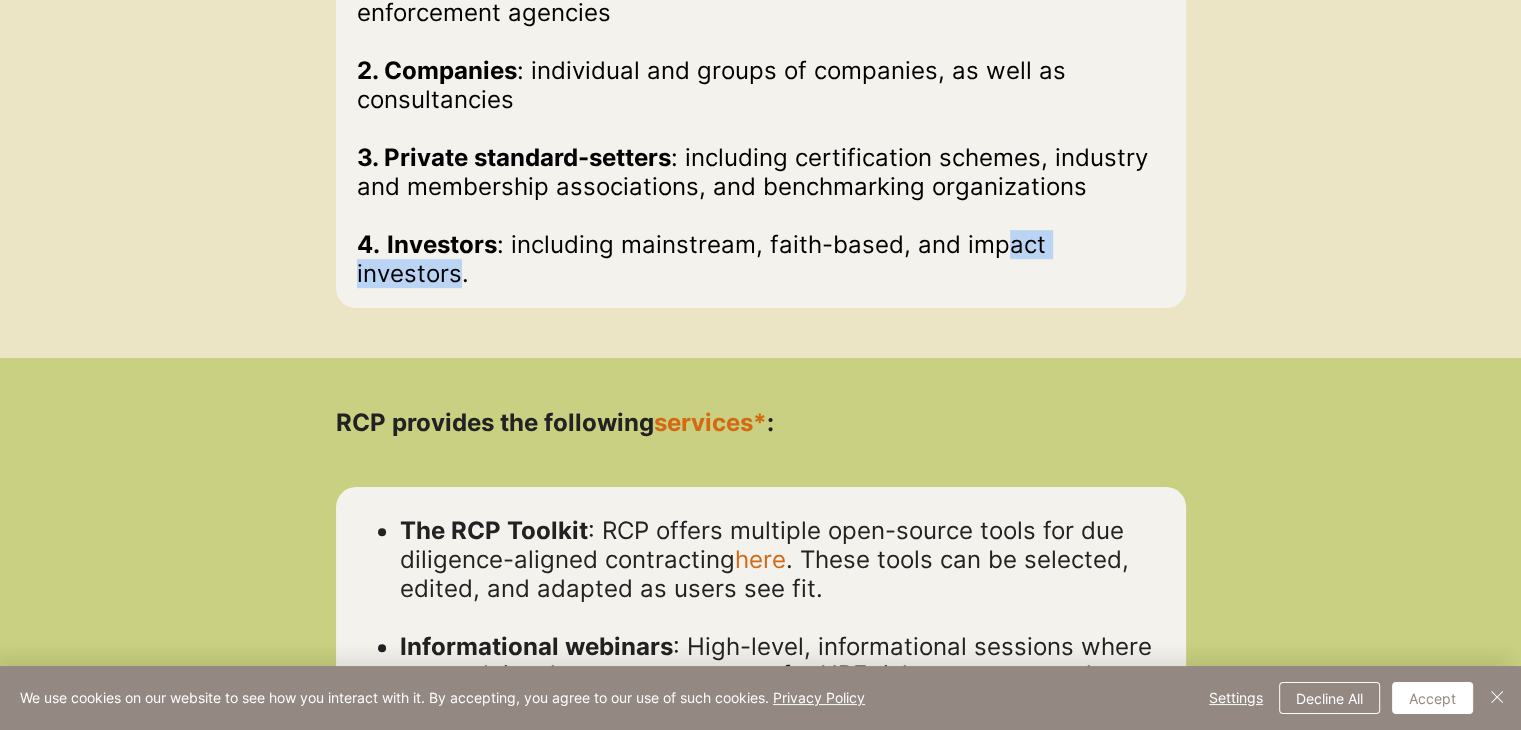 click on "4. Investors : including mainstream, faith-based, and impact investors." at bounding box center [761, 259] 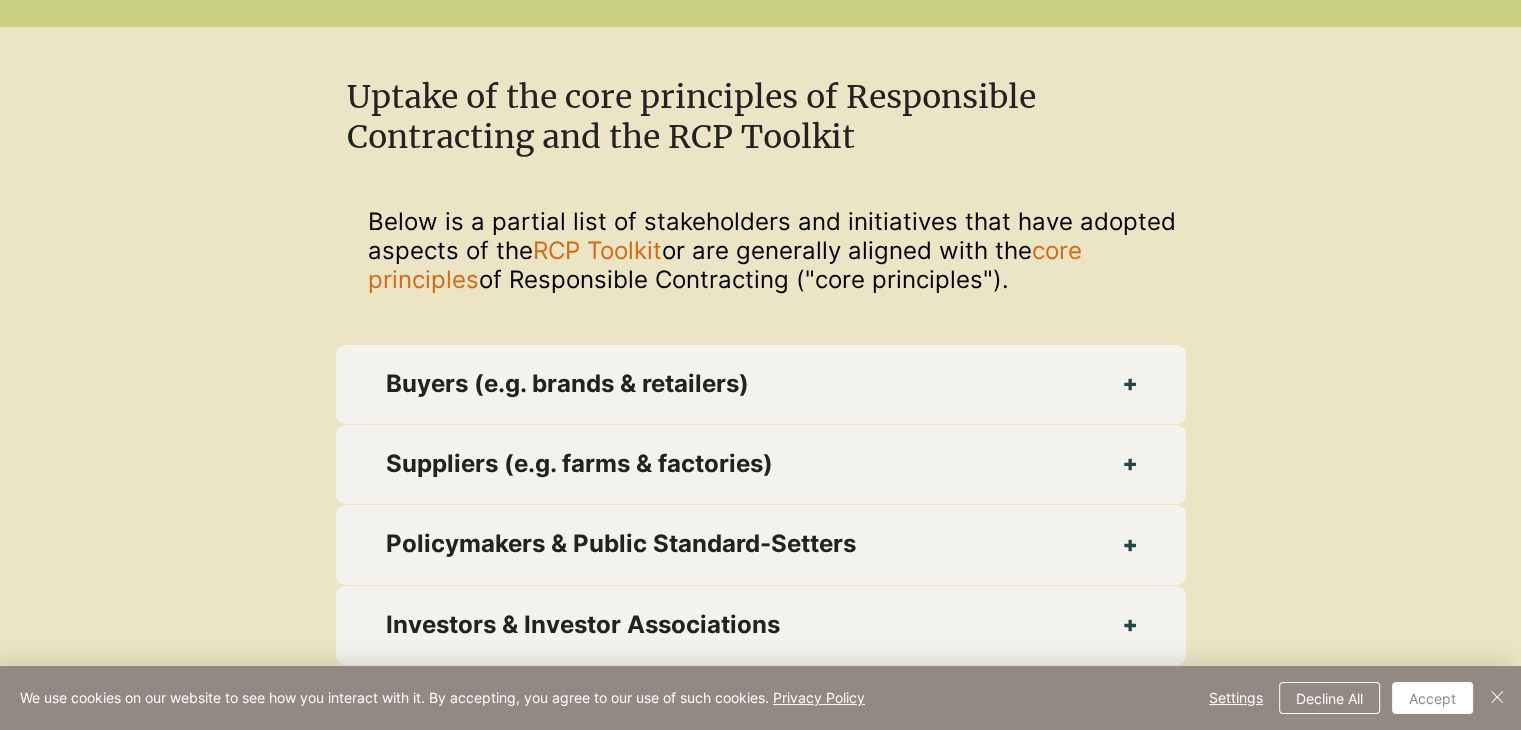 scroll, scrollTop: 3265, scrollLeft: 0, axis: vertical 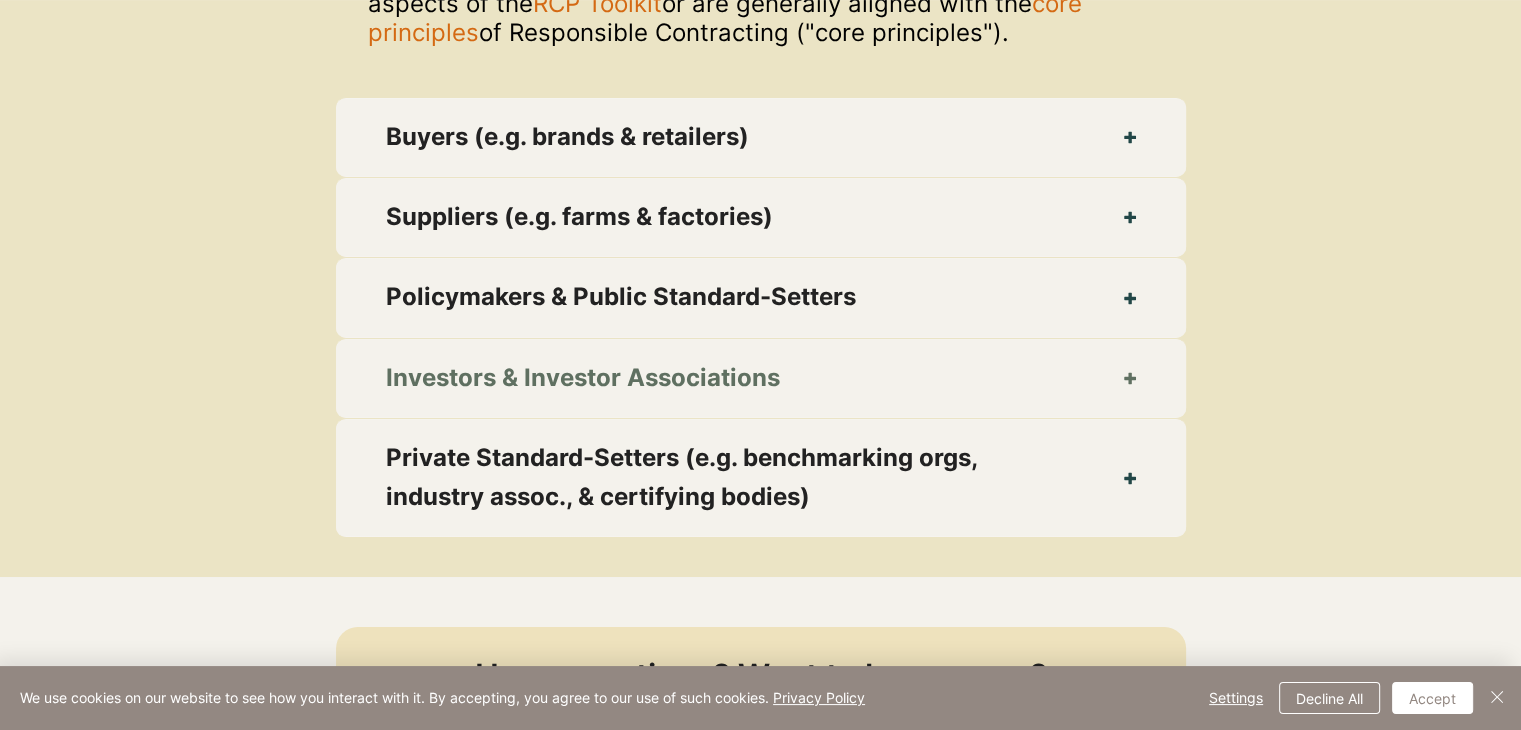 click on "Investors & Investor Associations" at bounding box center [761, 378] 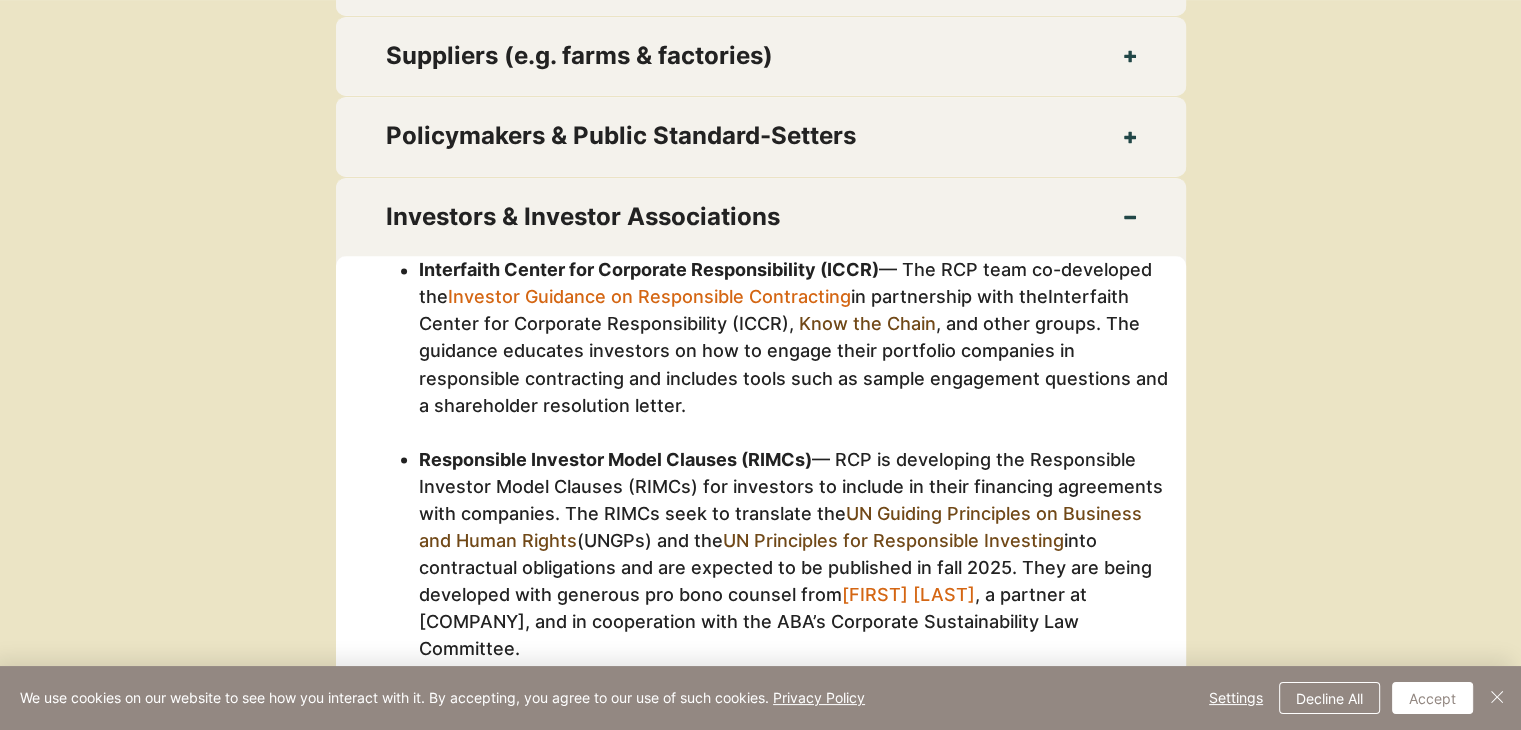 scroll, scrollTop: 3465, scrollLeft: 0, axis: vertical 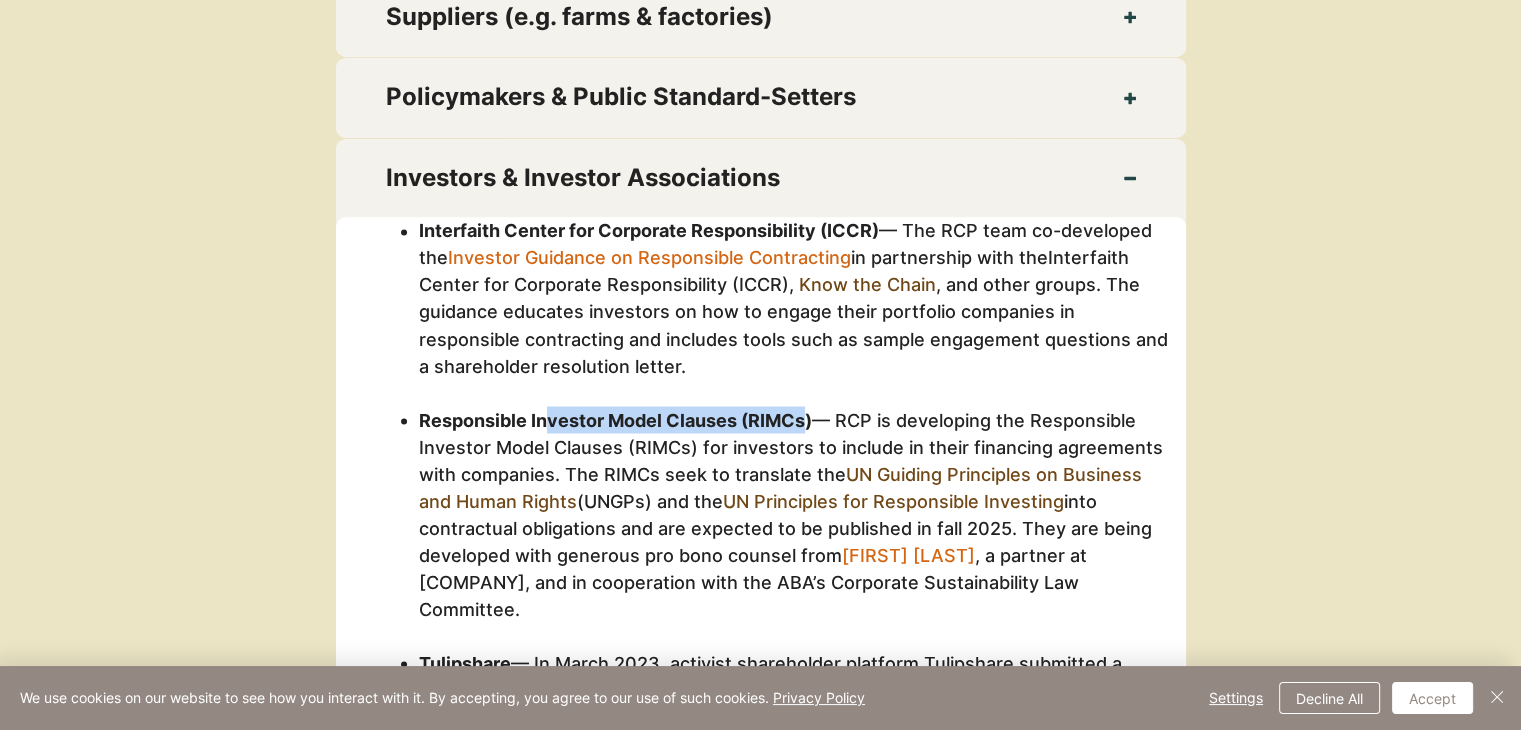 drag, startPoint x: 548, startPoint y: 383, endPoint x: 808, endPoint y: 393, distance: 260.19223 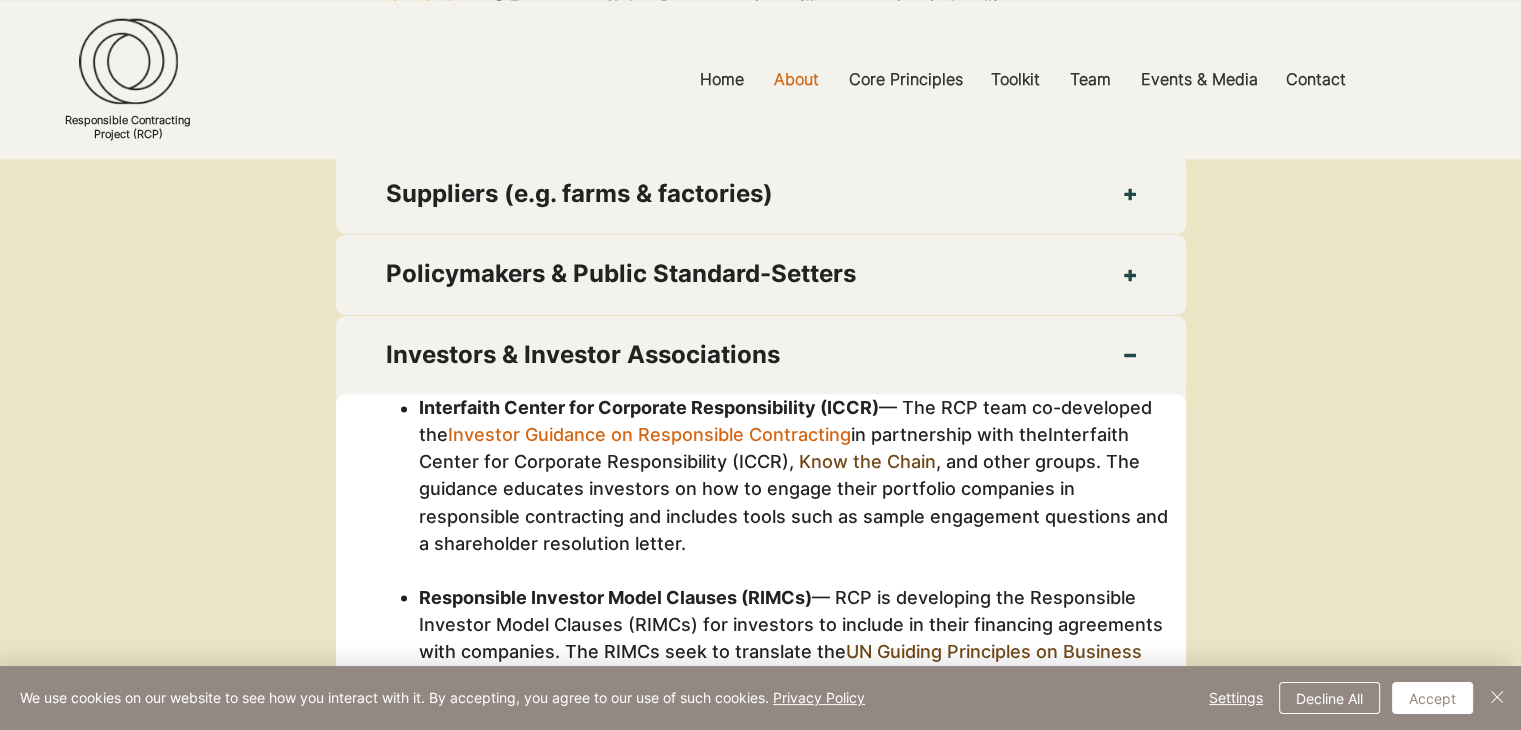scroll, scrollTop: 3165, scrollLeft: 0, axis: vertical 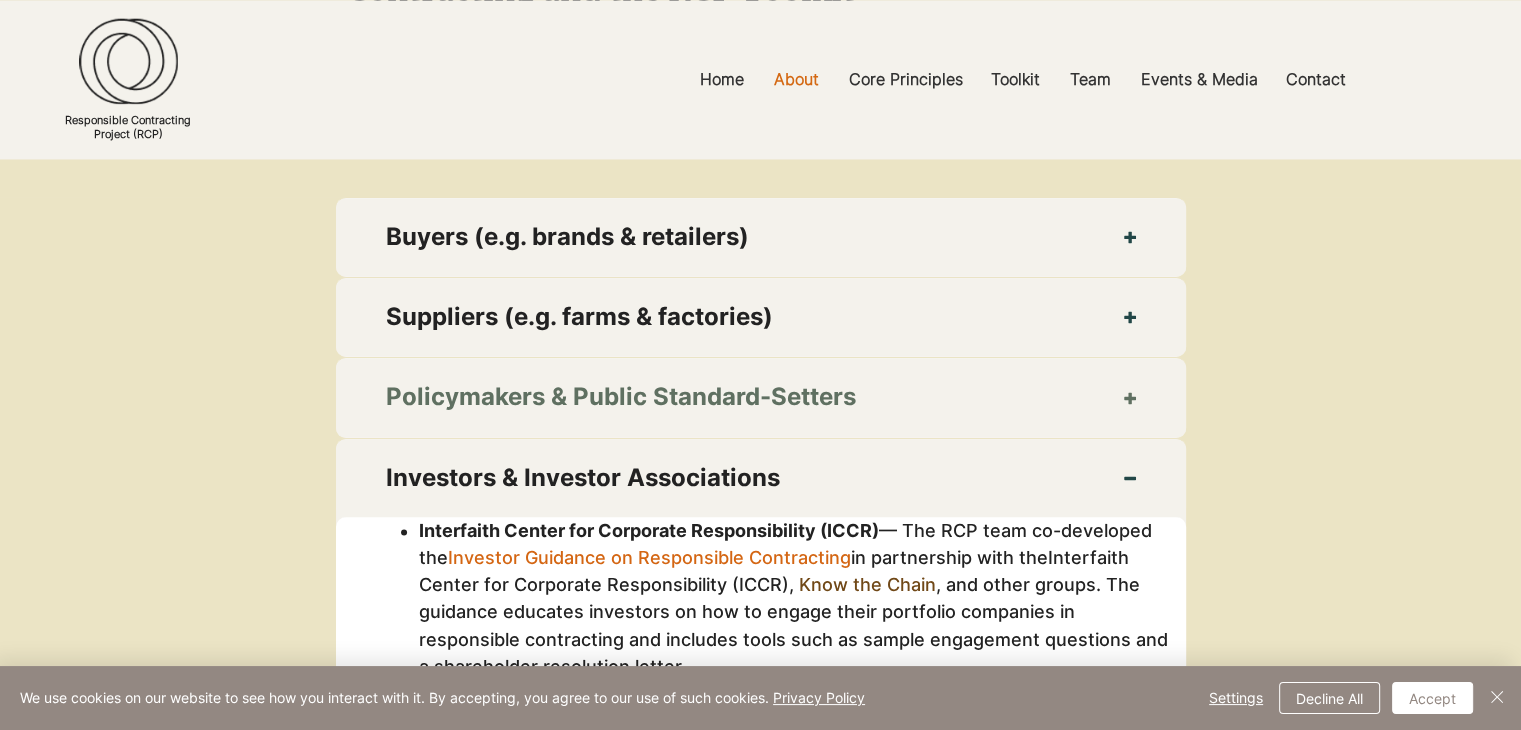 click on "Policymakers & Public Standard-Setters" at bounding box center (730, 397) 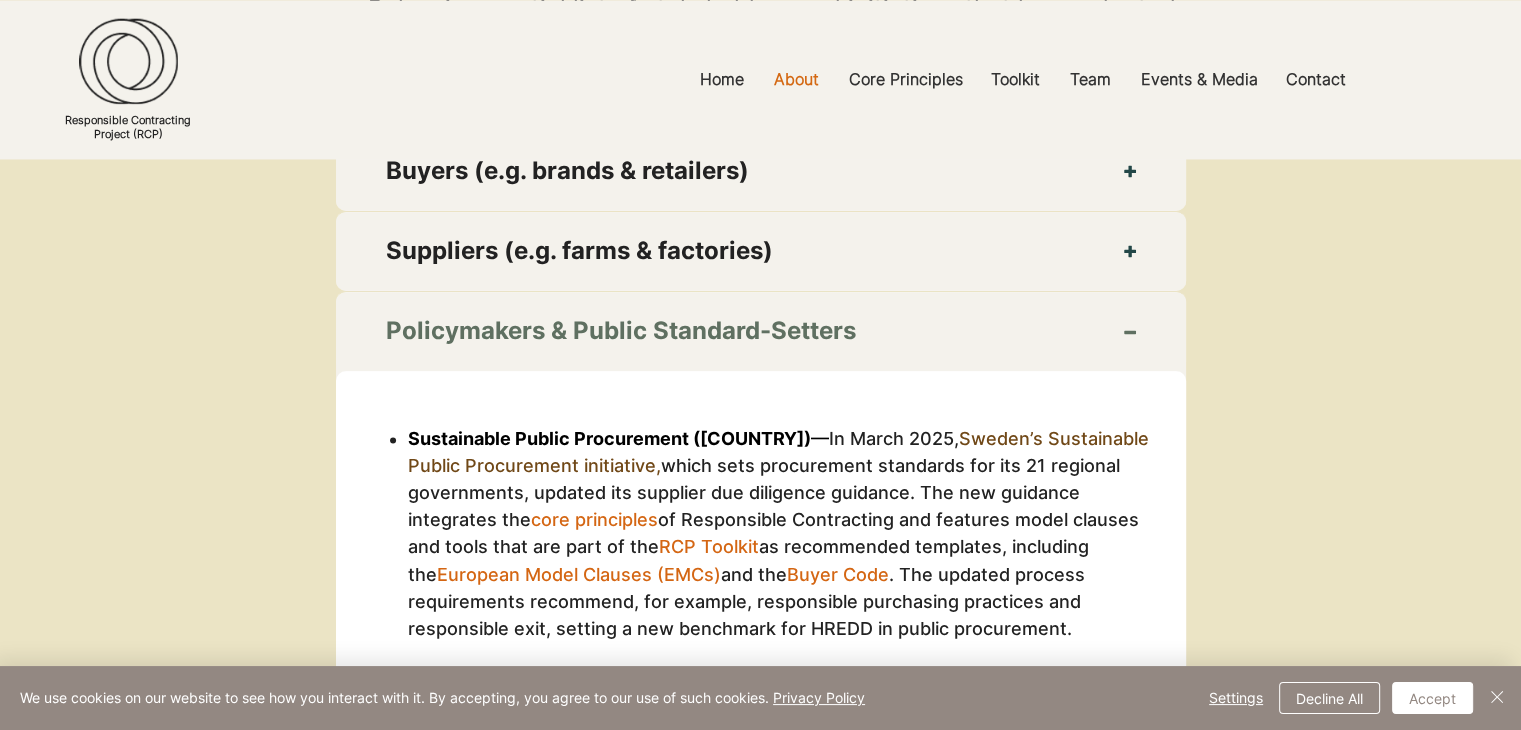 scroll, scrollTop: 3365, scrollLeft: 0, axis: vertical 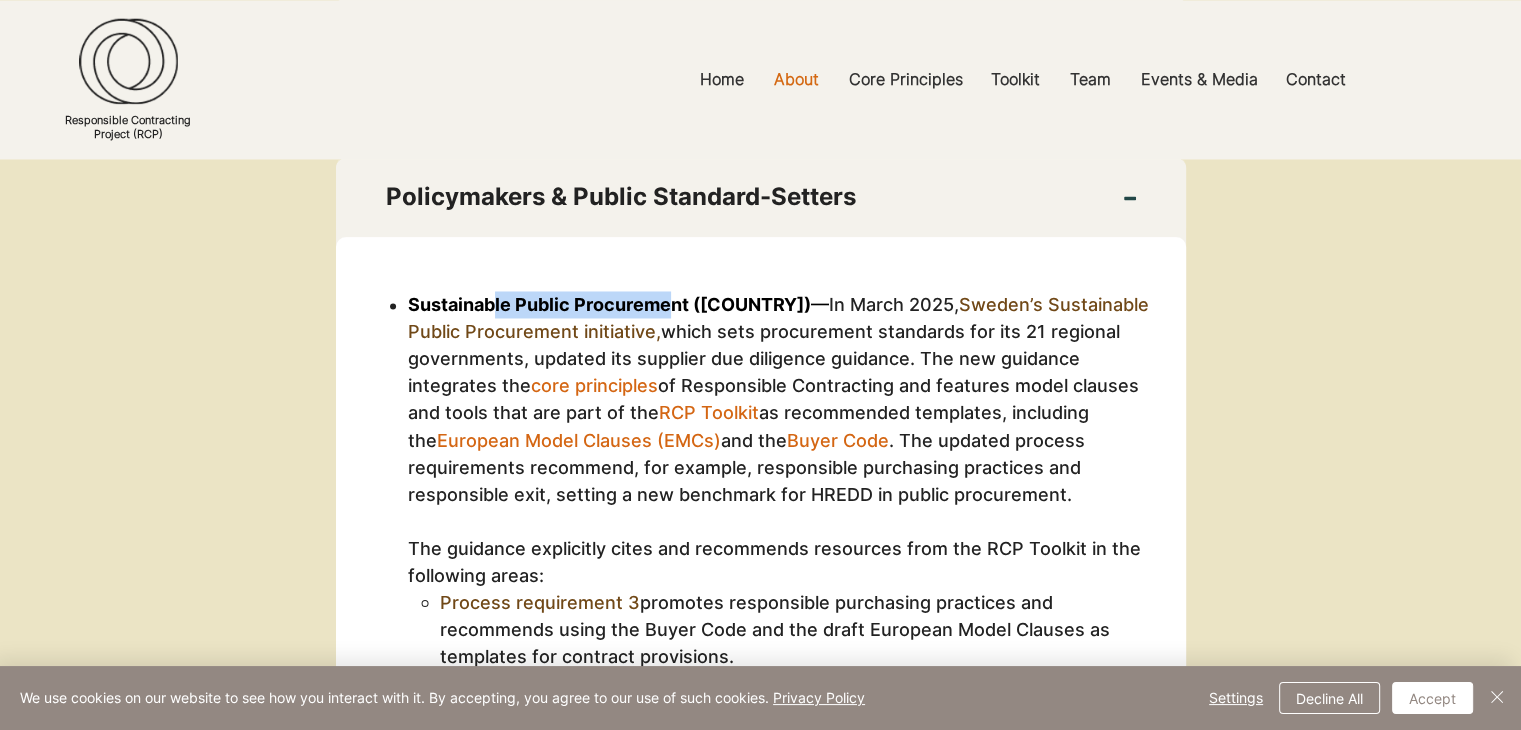 drag, startPoint x: 498, startPoint y: 261, endPoint x: 671, endPoint y: 261, distance: 173 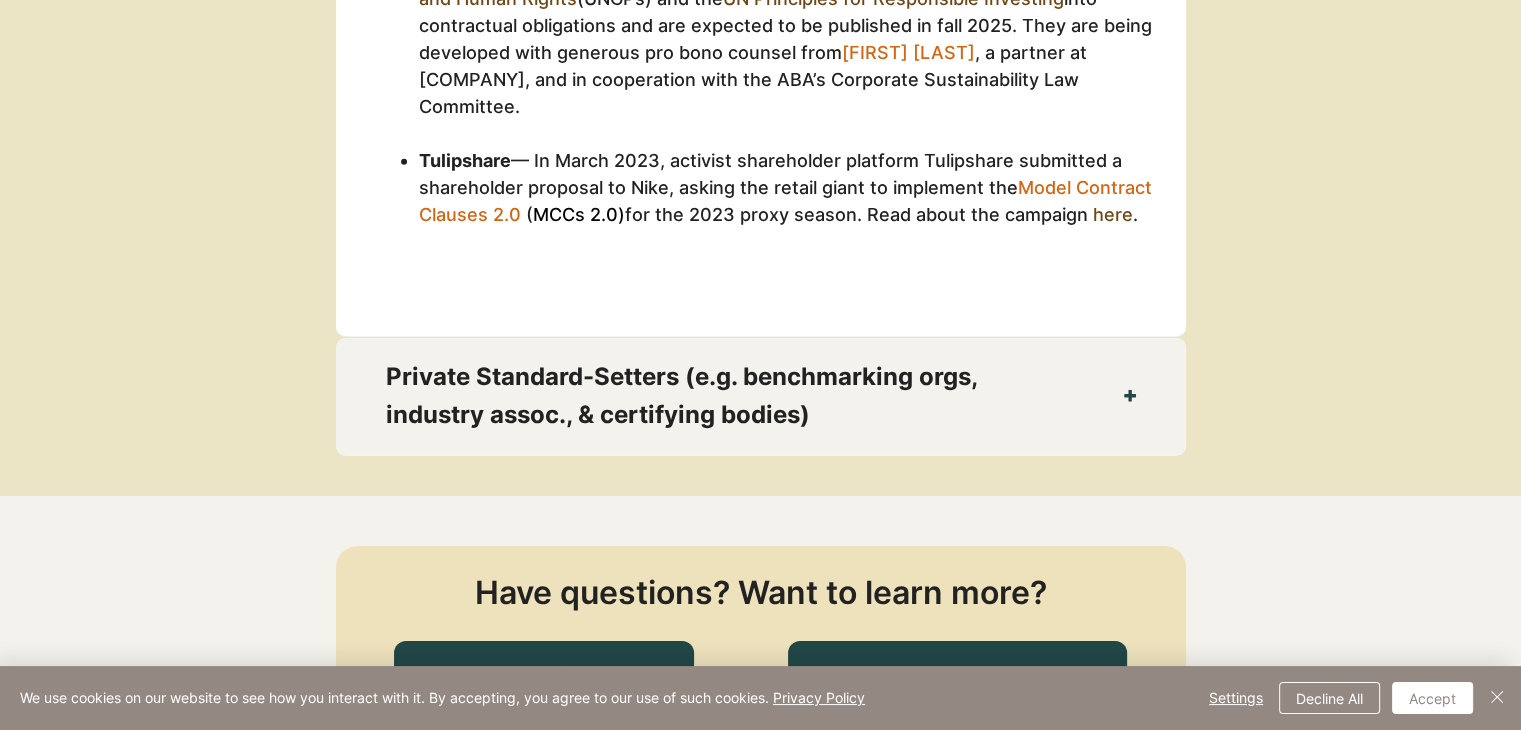 scroll, scrollTop: 5365, scrollLeft: 0, axis: vertical 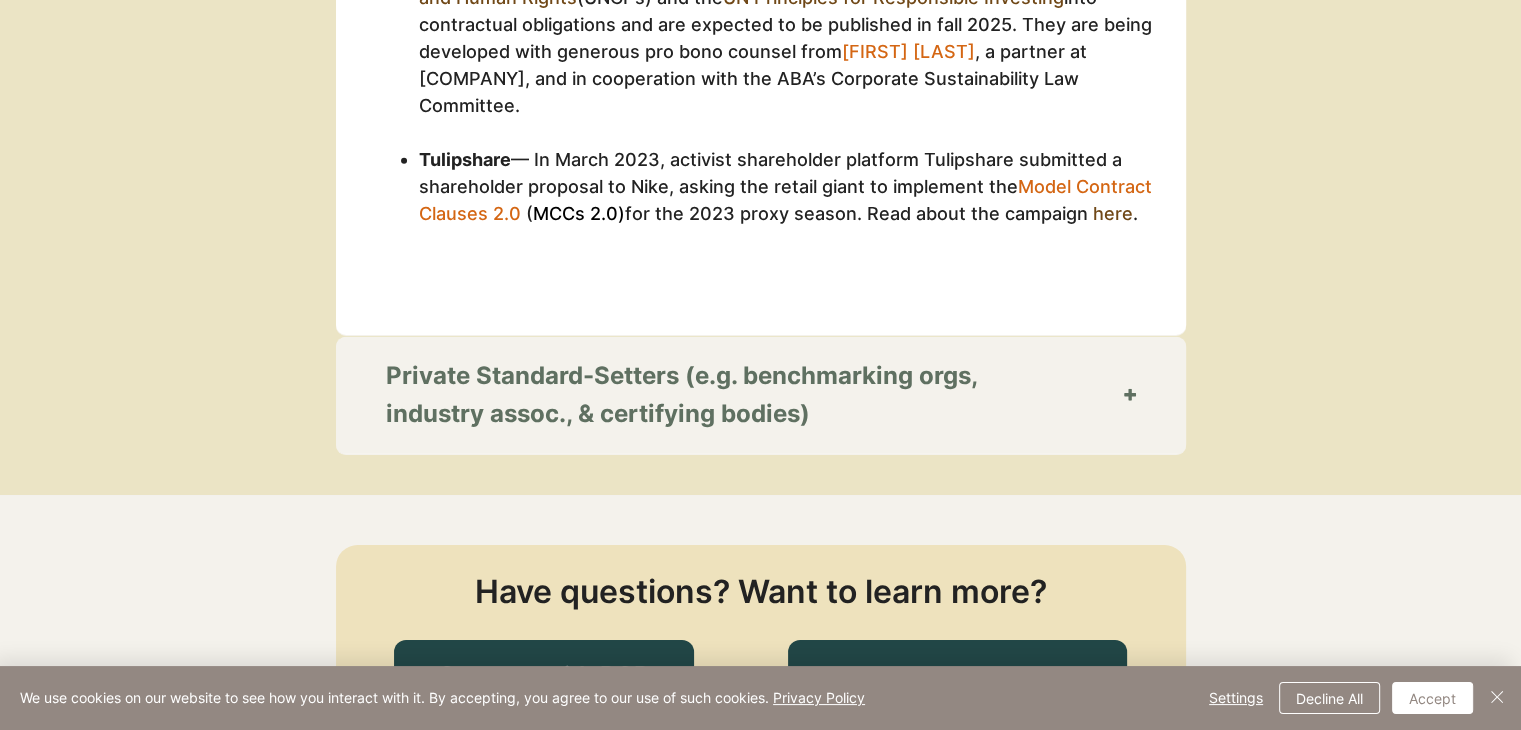 click on "Private Standard-Setters (e.g. benchmarking orgs, industry assoc., & certifying bodies)" at bounding box center [730, 395] 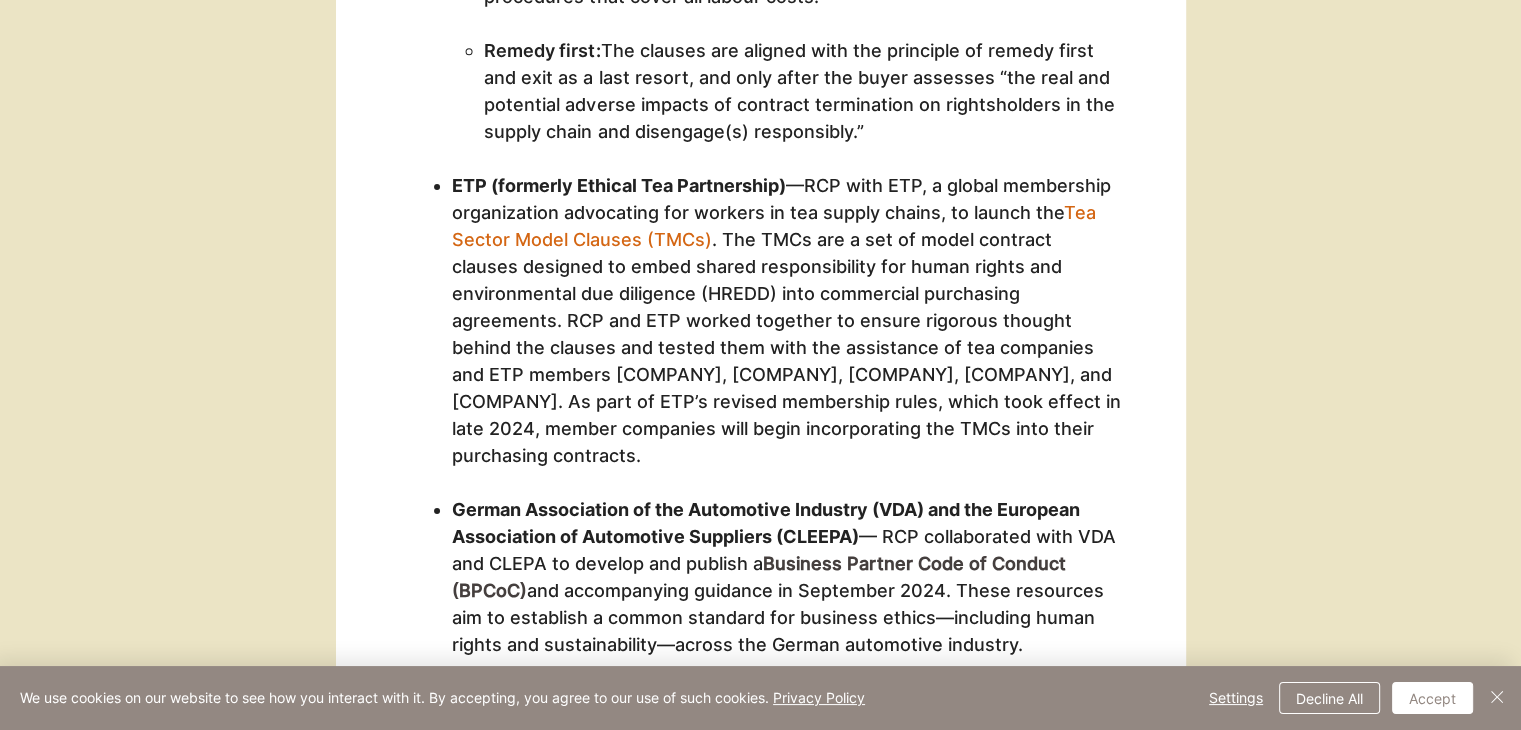 scroll, scrollTop: 6665, scrollLeft: 0, axis: vertical 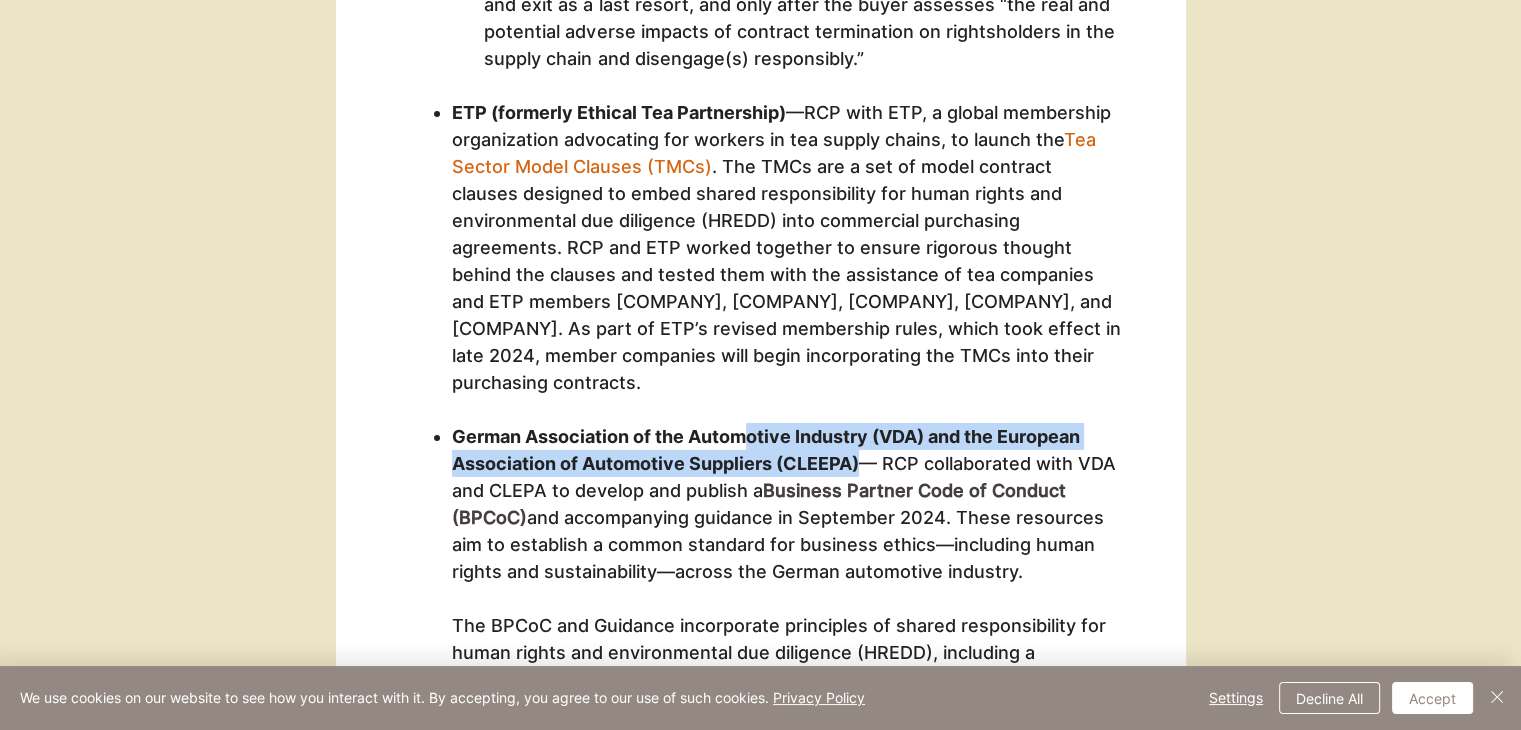 drag, startPoint x: 863, startPoint y: 397, endPoint x: 752, endPoint y: 369, distance: 114.47707 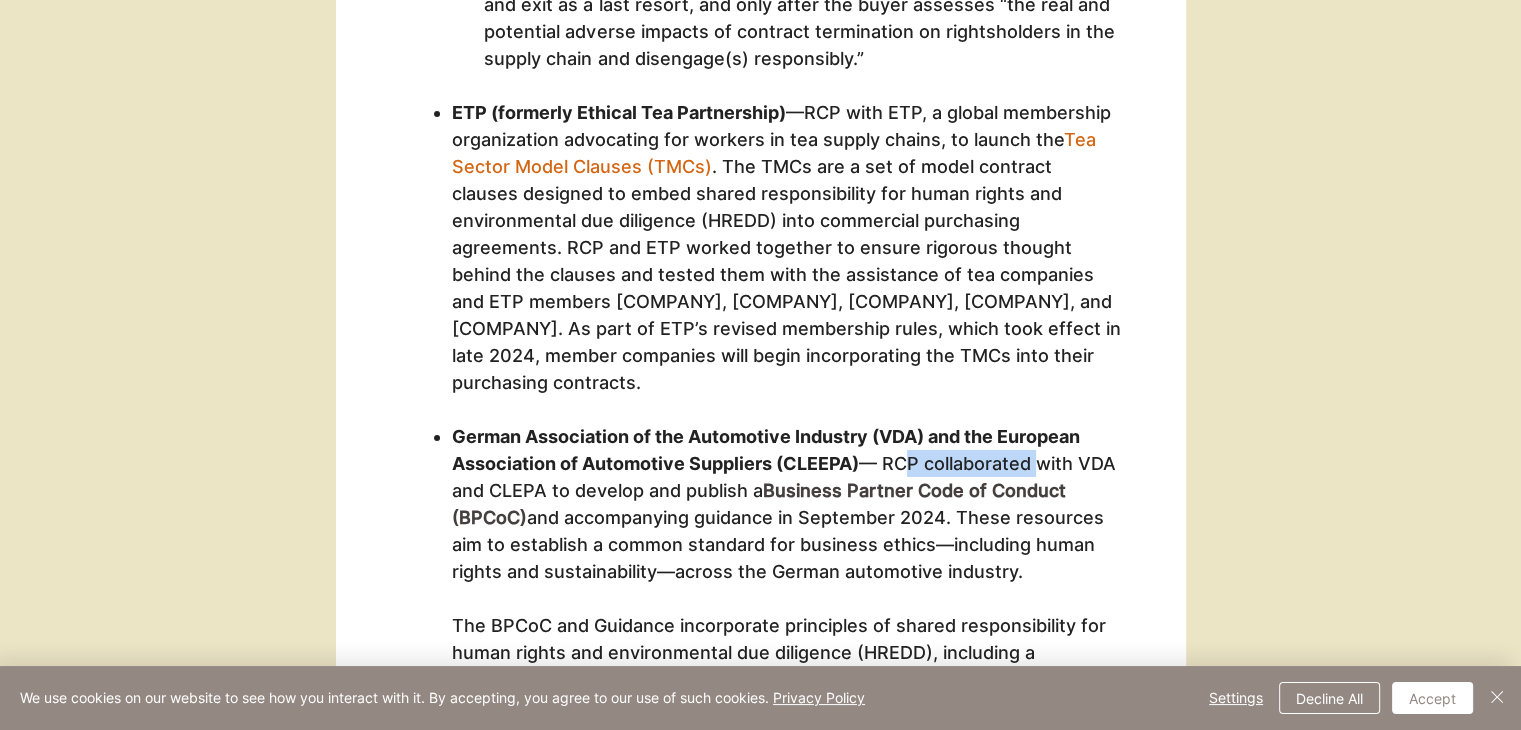 drag, startPoint x: 904, startPoint y: 389, endPoint x: 1038, endPoint y: 404, distance: 134.83694 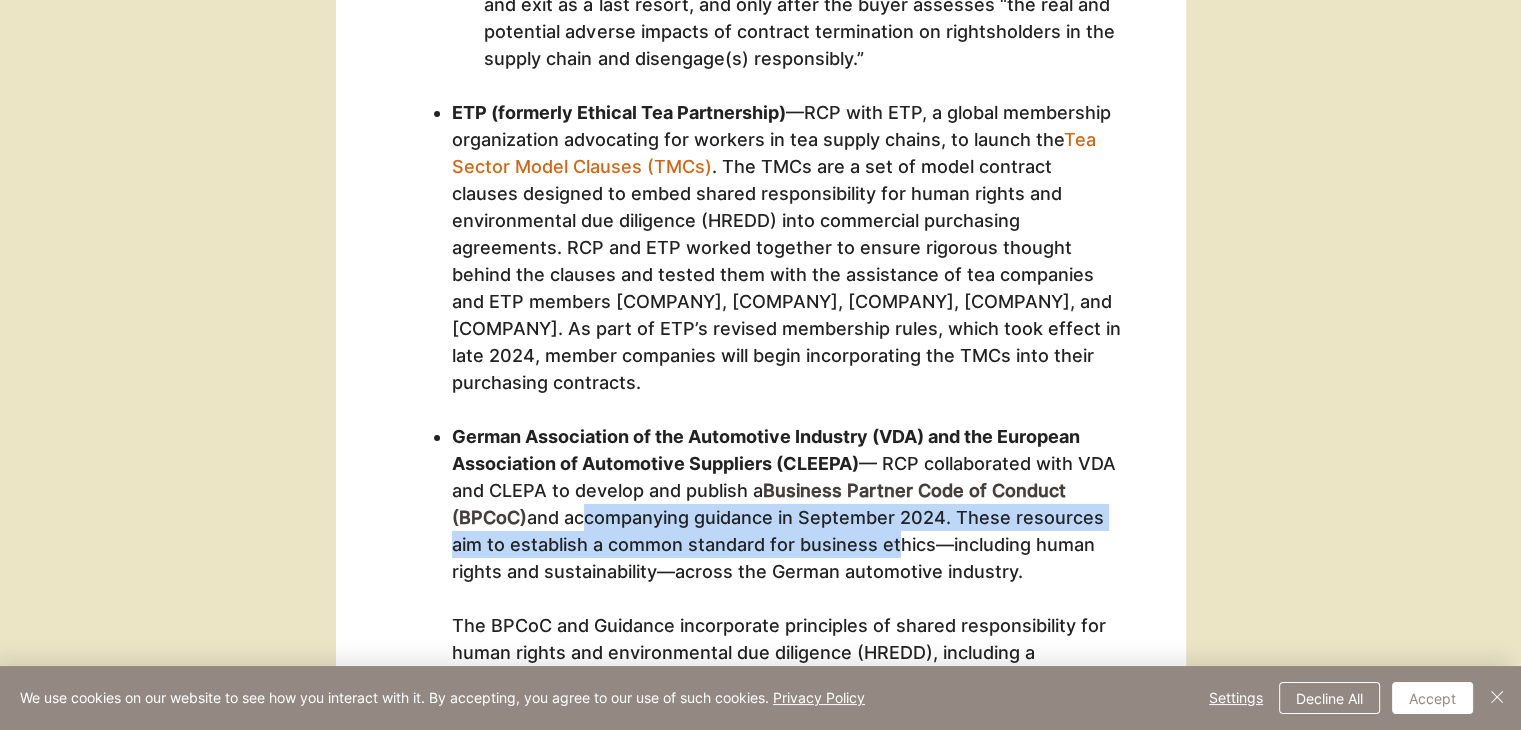 drag, startPoint x: 576, startPoint y: 461, endPoint x: 892, endPoint y: 468, distance: 316.0775 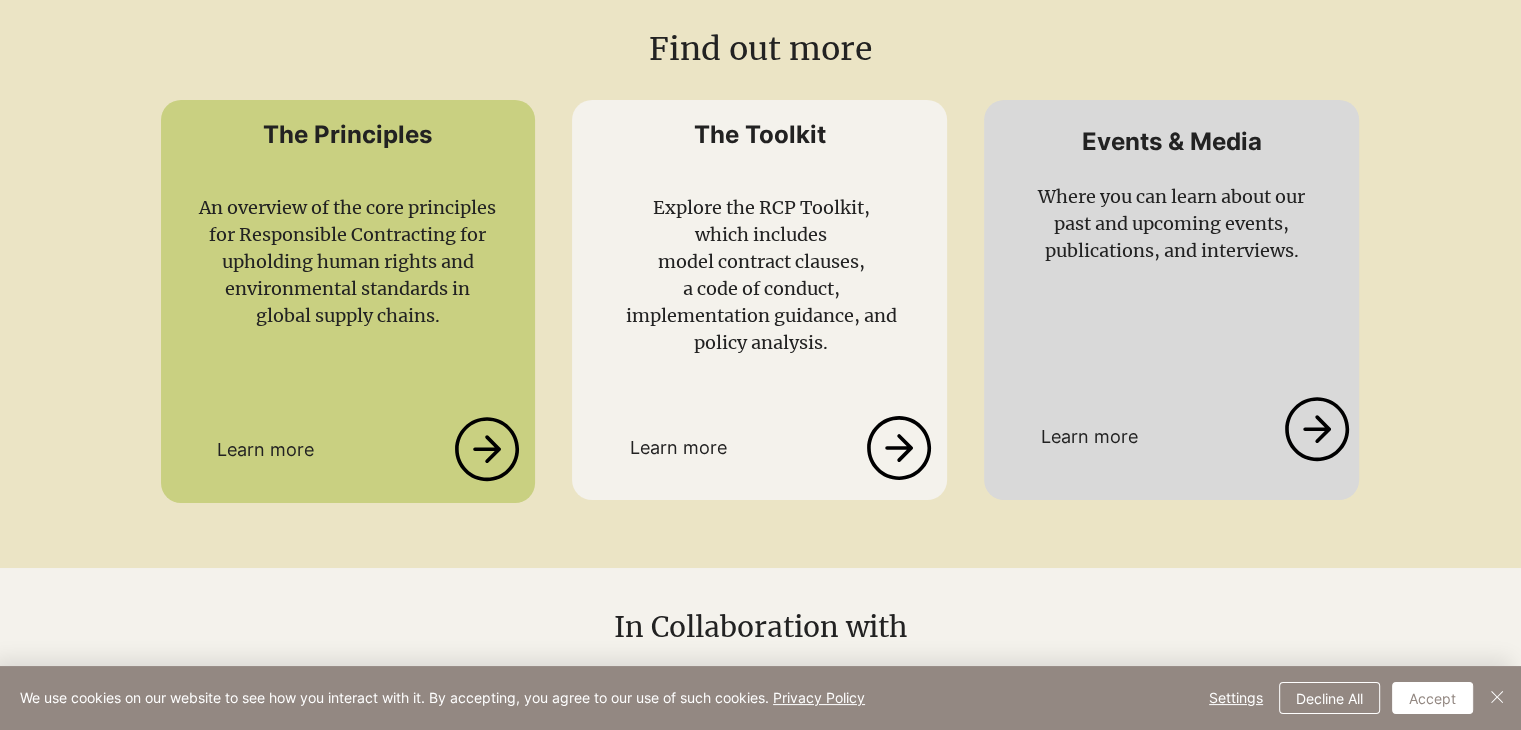scroll, scrollTop: 8765, scrollLeft: 0, axis: vertical 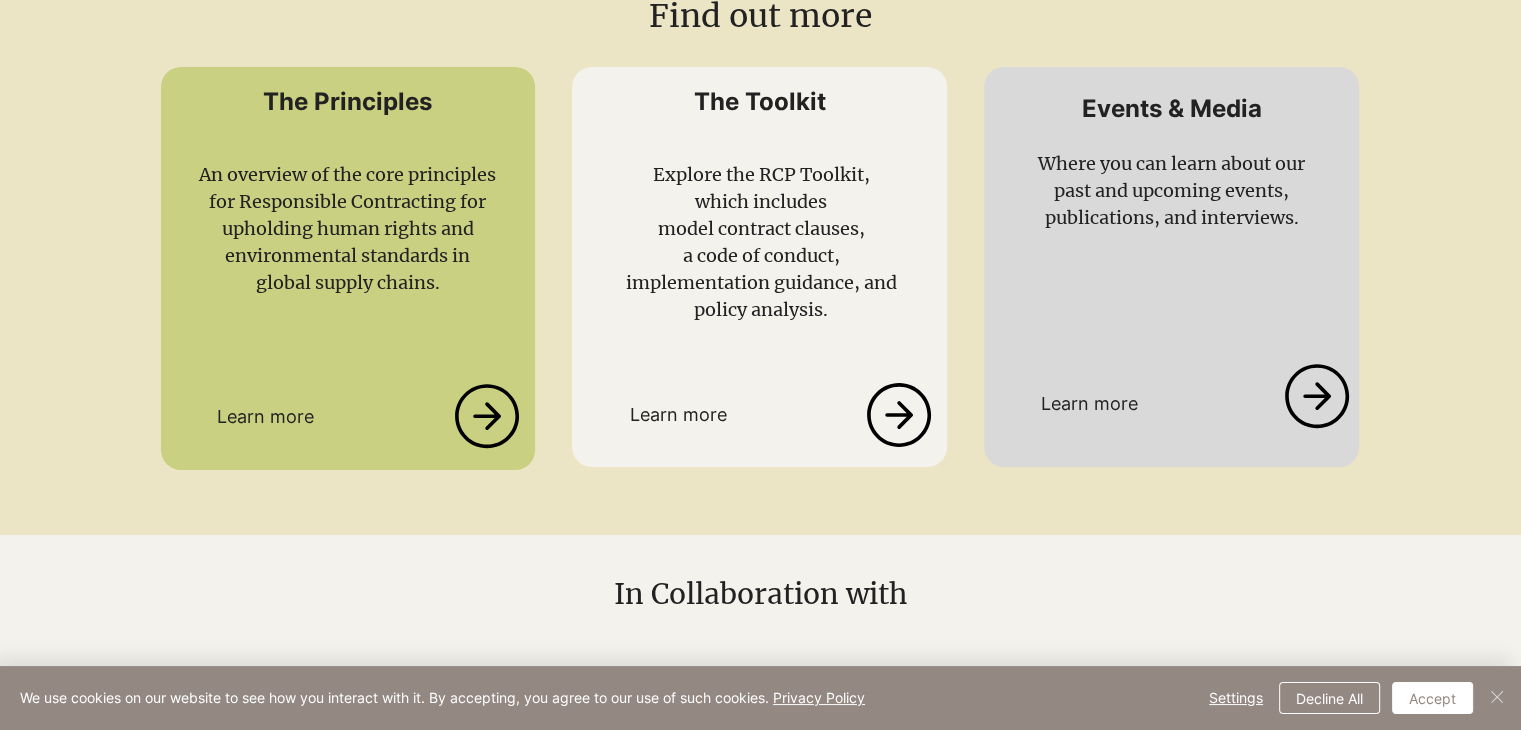 click at bounding box center (1497, 697) 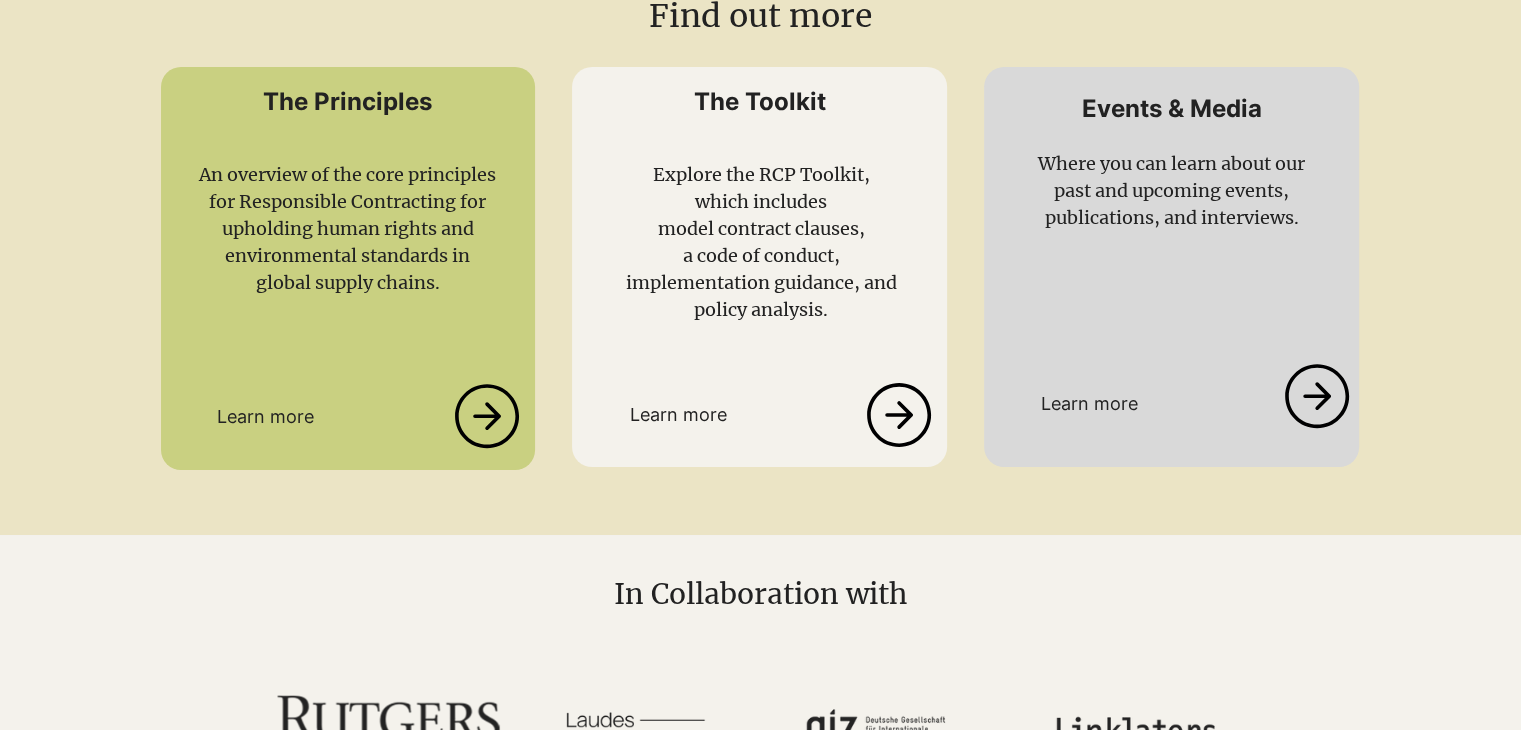 scroll, scrollTop: 9475, scrollLeft: 0, axis: vertical 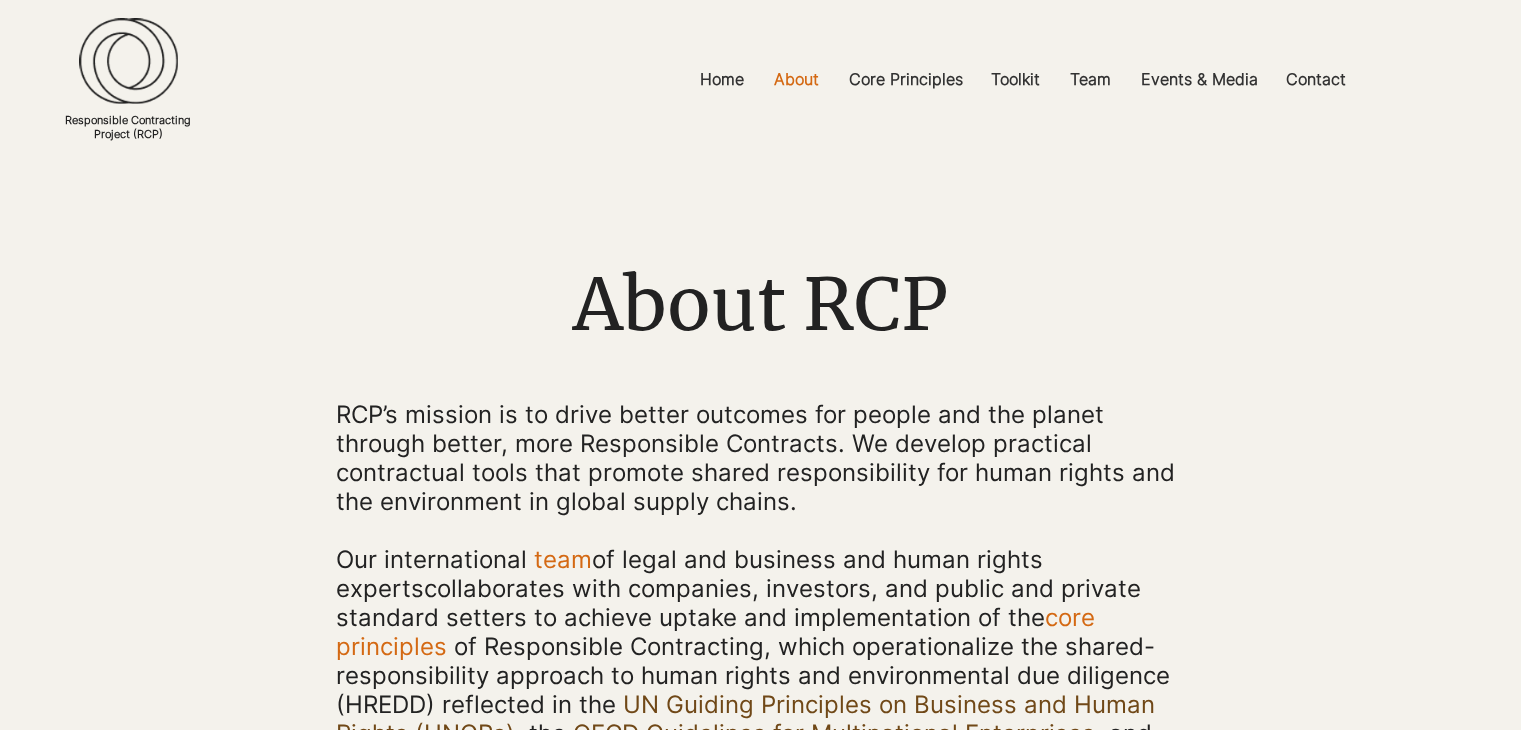 click at bounding box center [128, 61] 